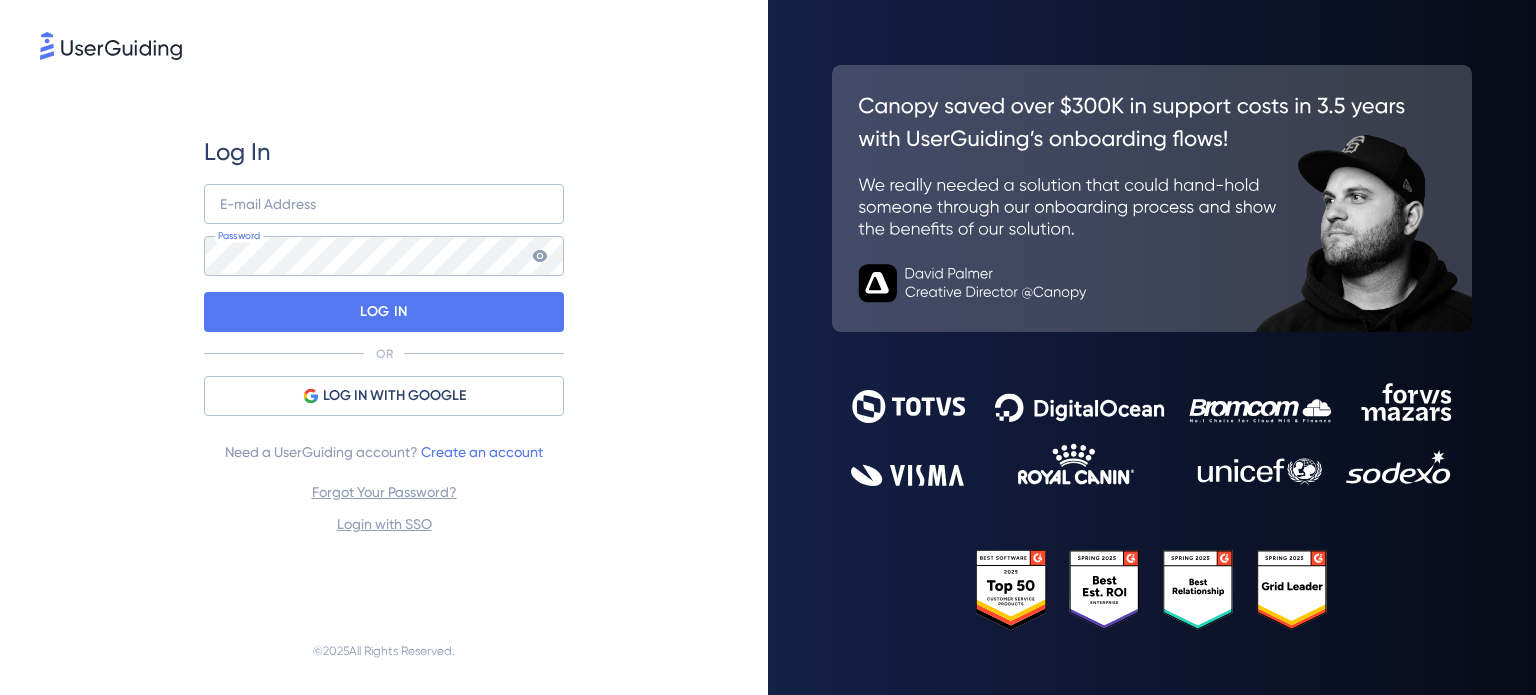 scroll, scrollTop: 0, scrollLeft: 0, axis: both 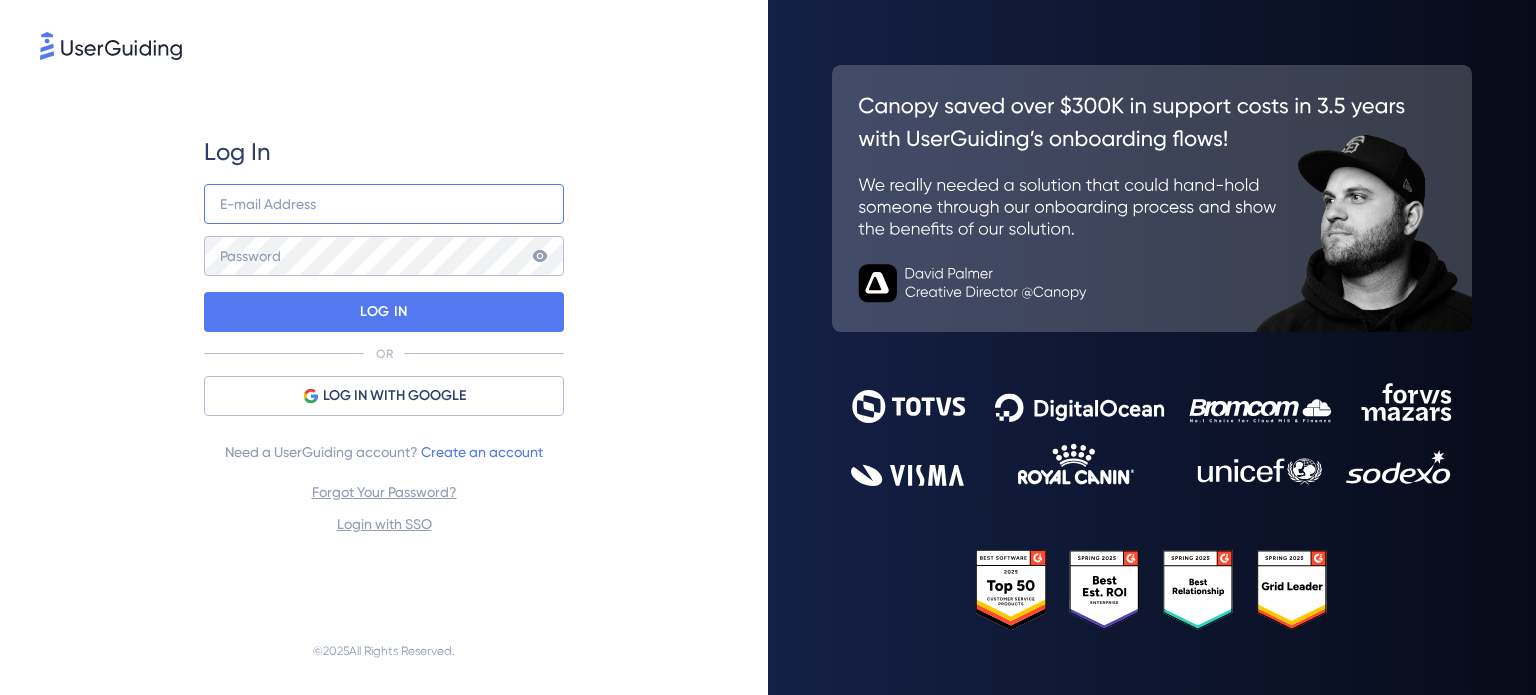 click at bounding box center (384, 204) 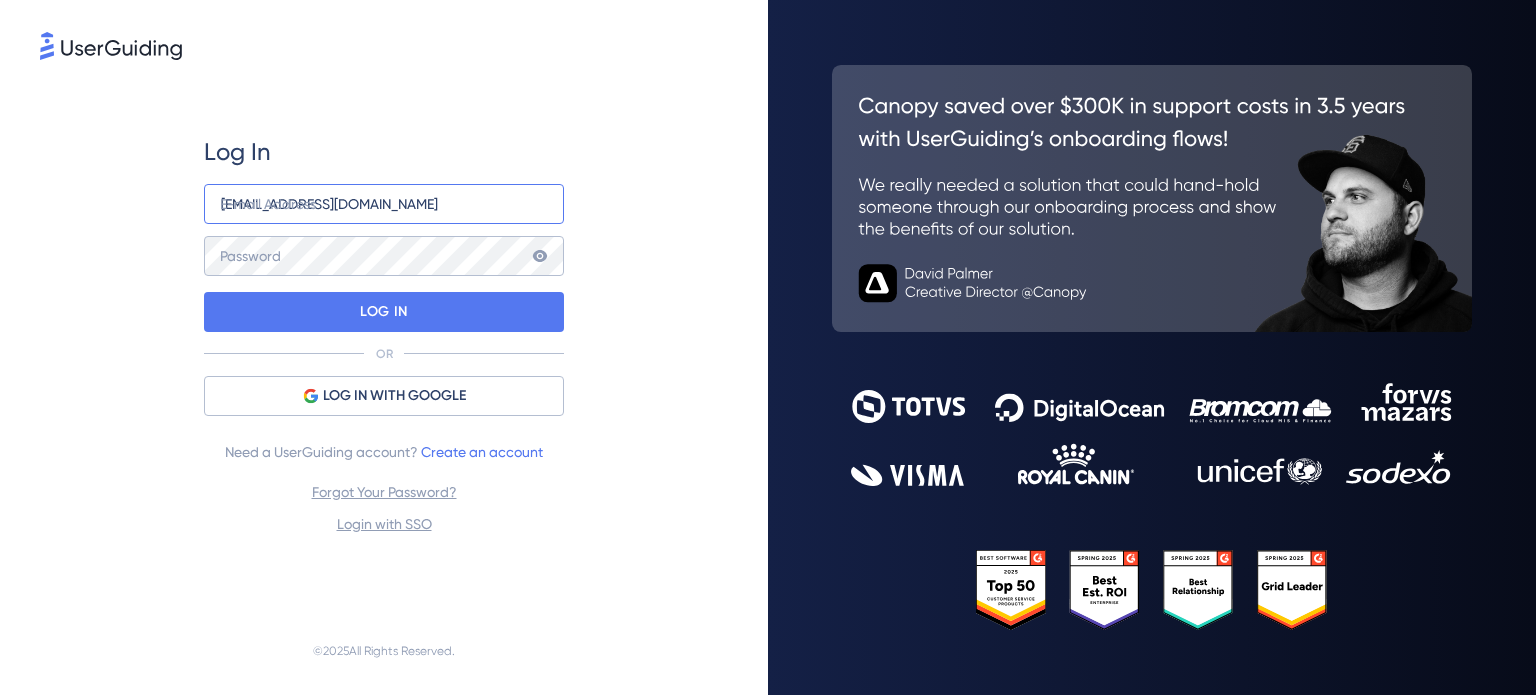 type on "[EMAIL_ADDRESS][DOMAIN_NAME]" 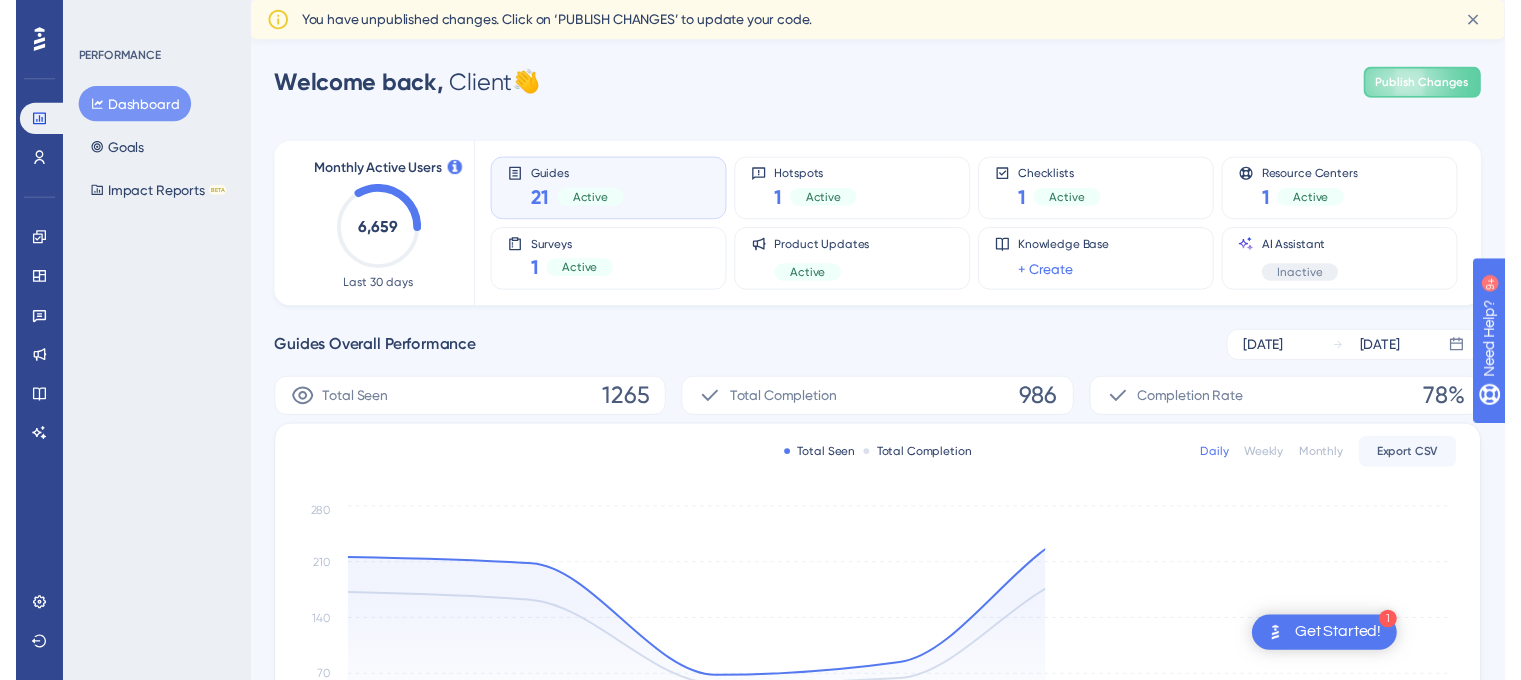 scroll, scrollTop: 0, scrollLeft: 0, axis: both 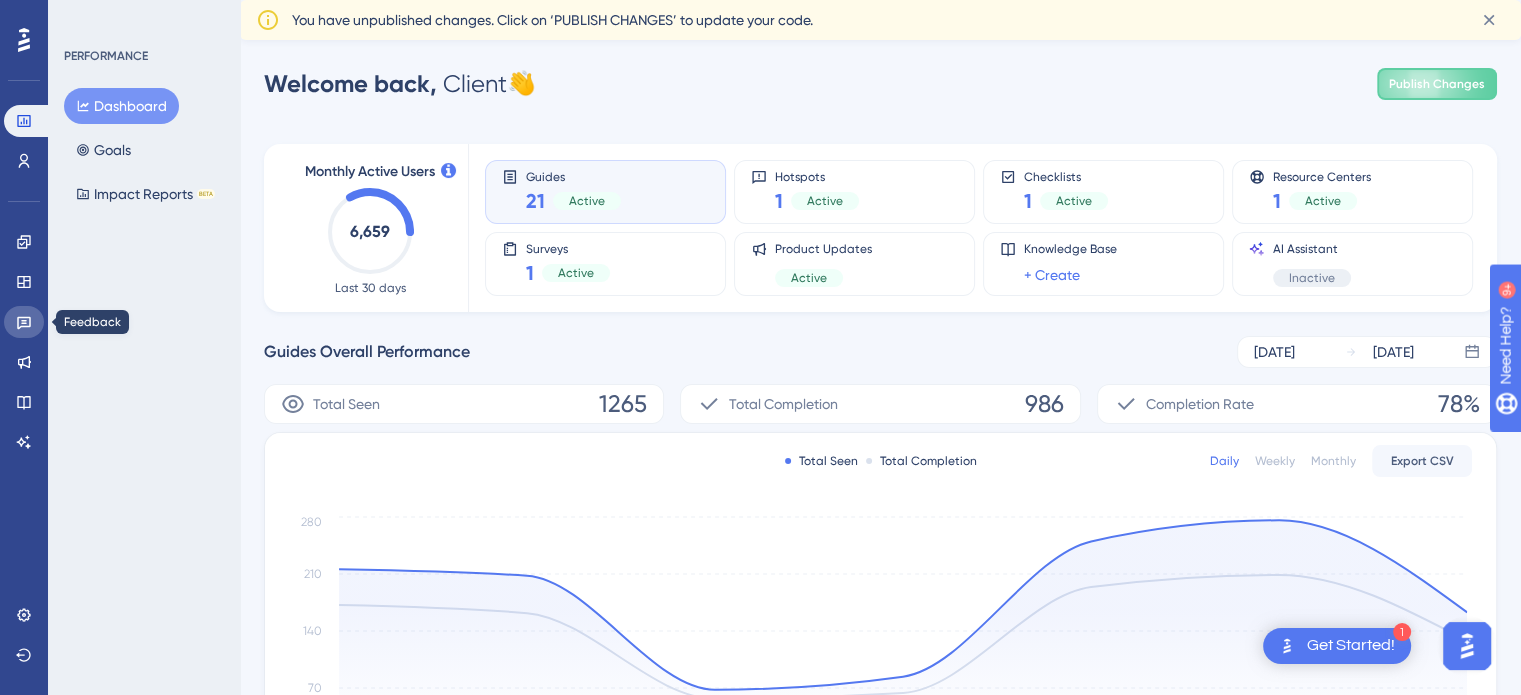 click 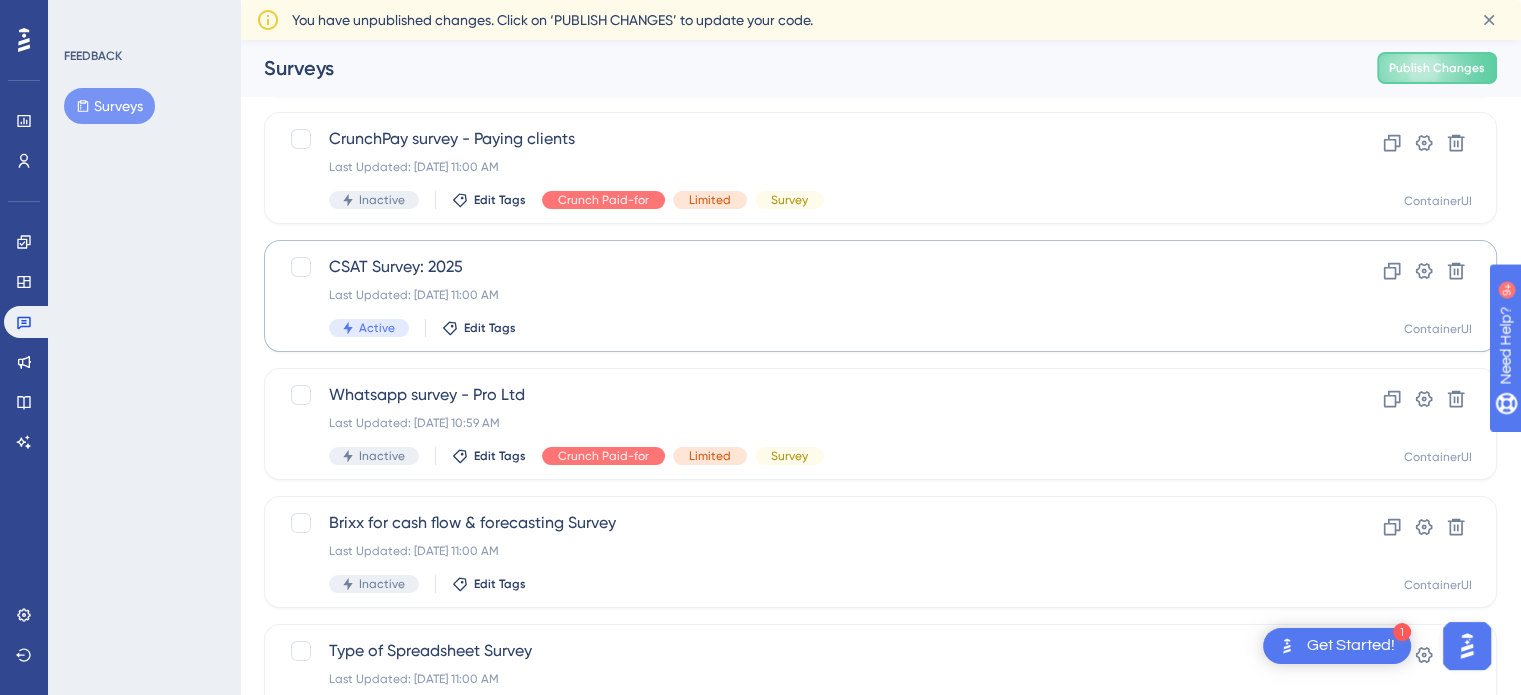 scroll, scrollTop: 300, scrollLeft: 0, axis: vertical 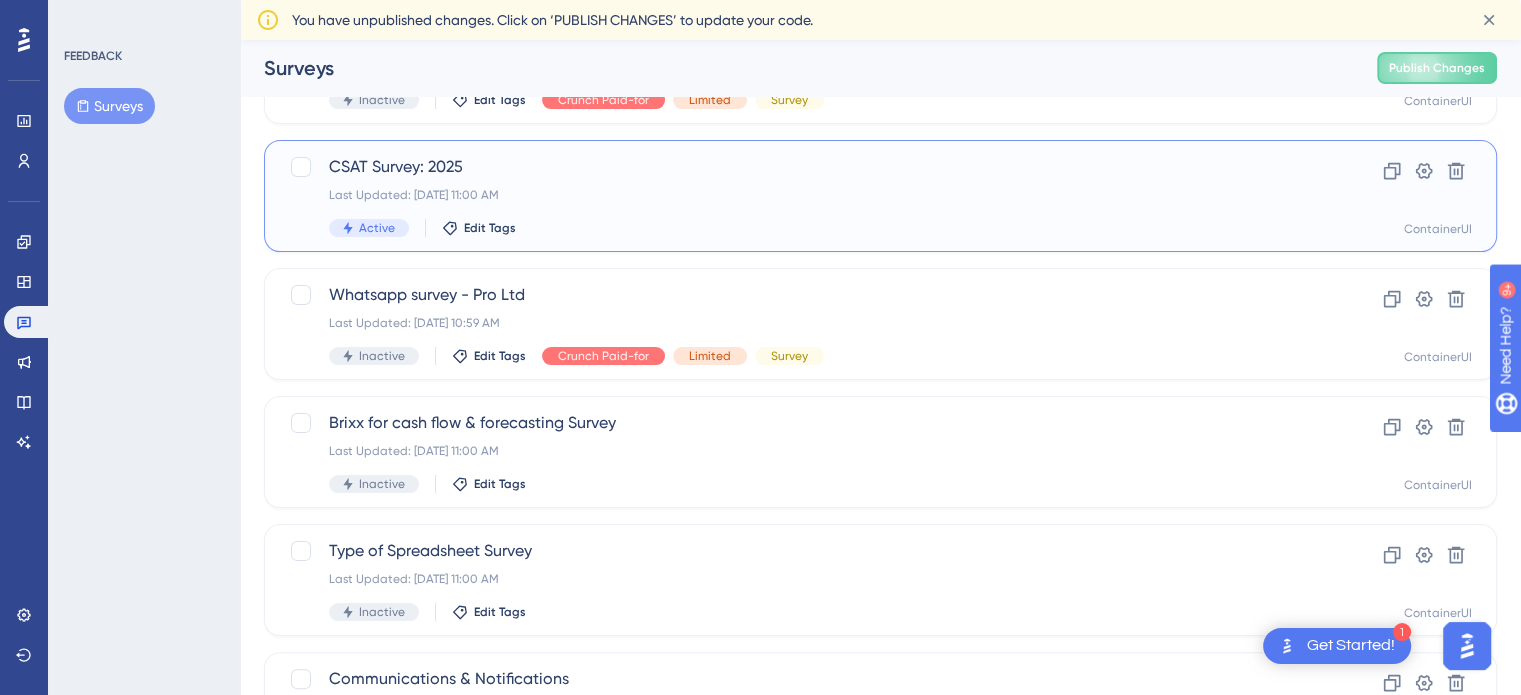 click on "CSAT Survey: 2025" at bounding box center [800, 167] 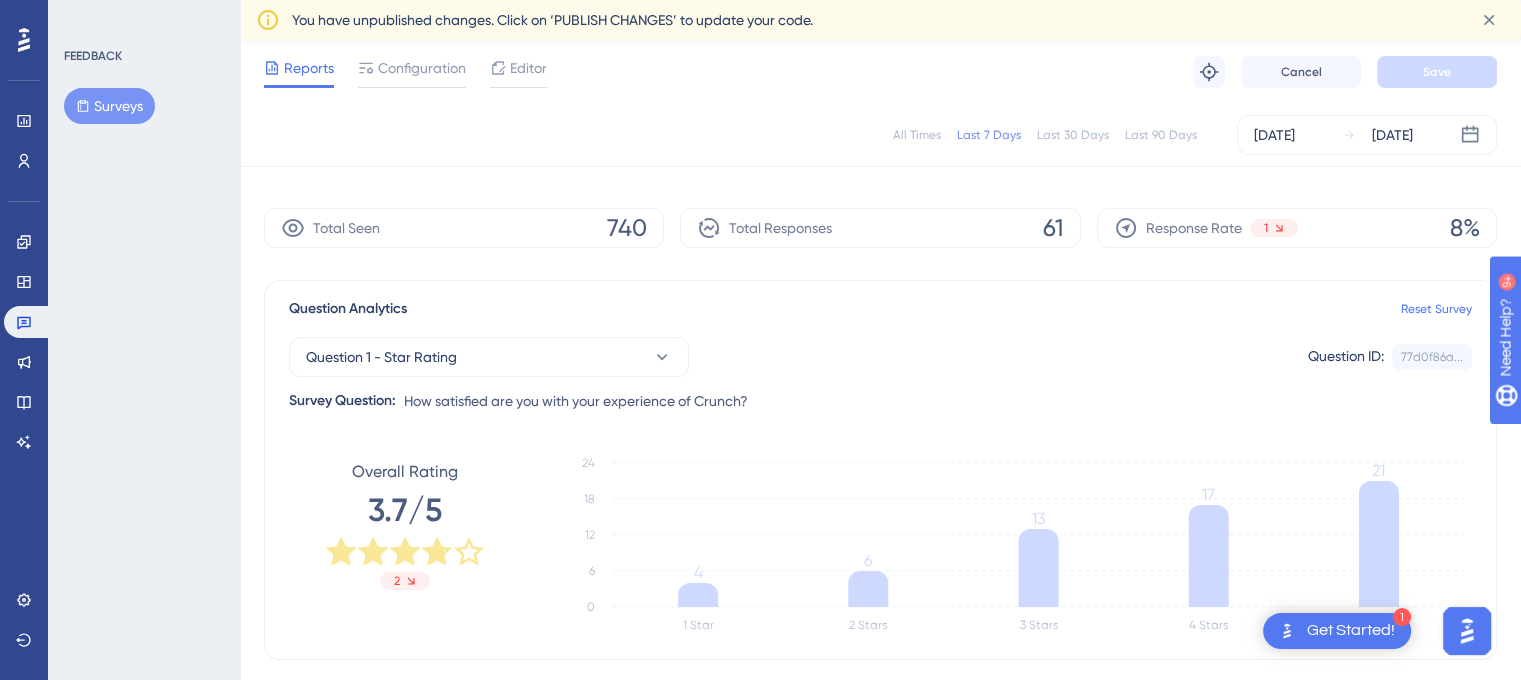scroll, scrollTop: 0, scrollLeft: 0, axis: both 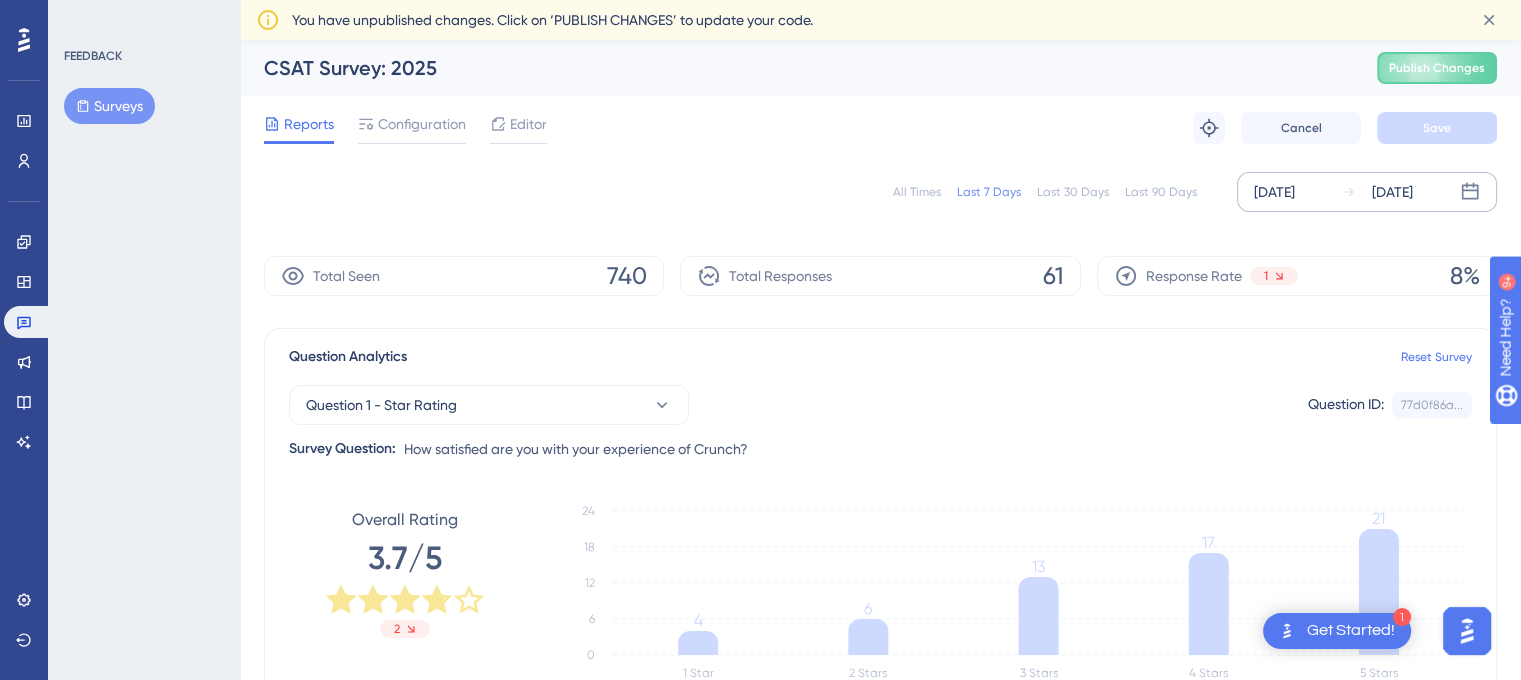 click on "[DATE]" at bounding box center [1274, 192] 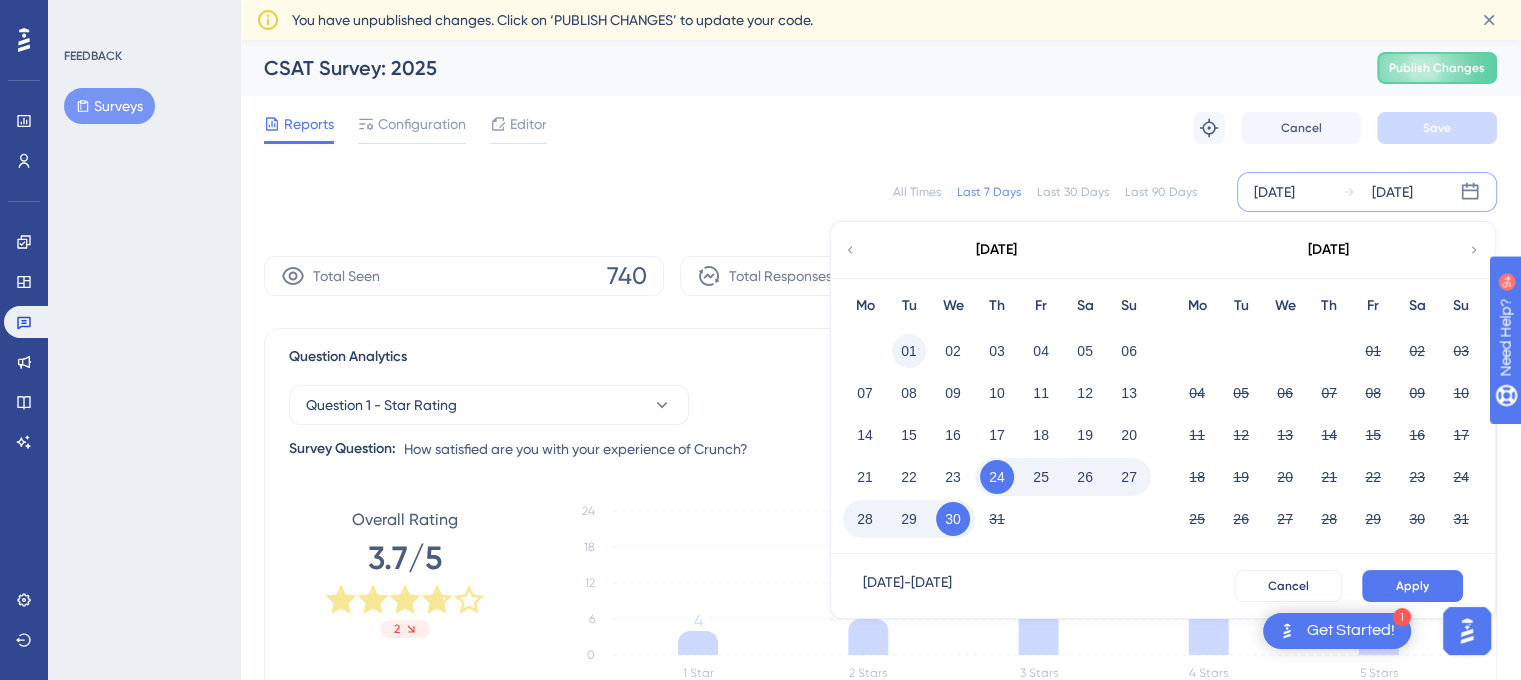click on "01" at bounding box center [909, 351] 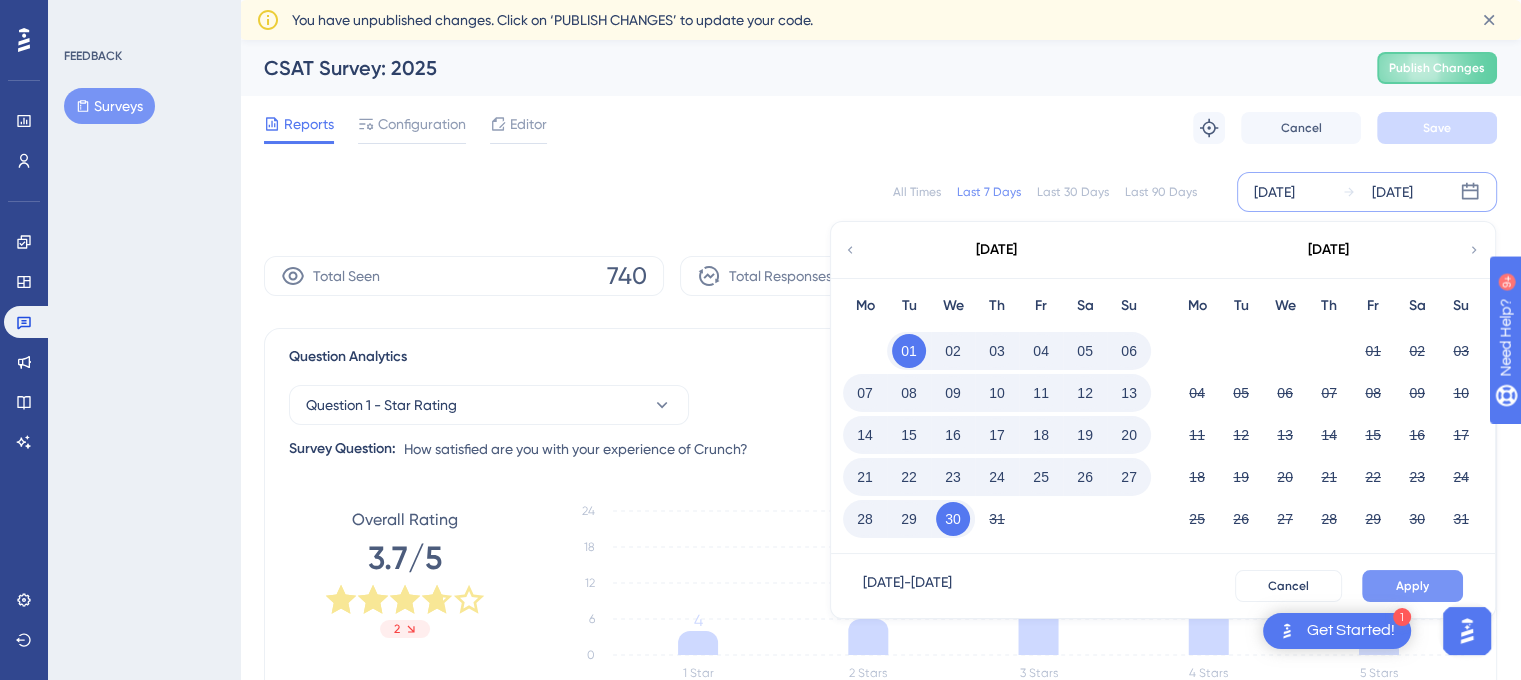click on "Apply" at bounding box center [1412, 586] 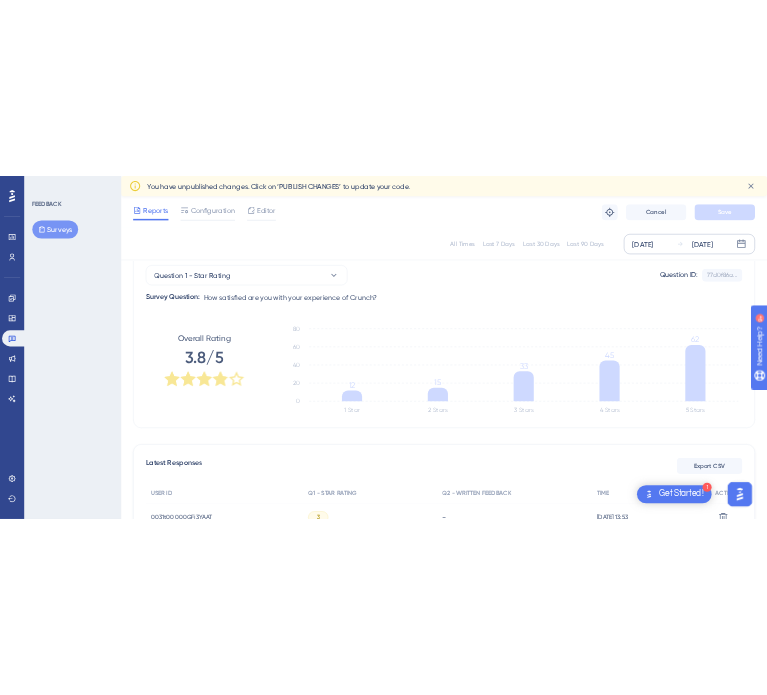 scroll, scrollTop: 300, scrollLeft: 0, axis: vertical 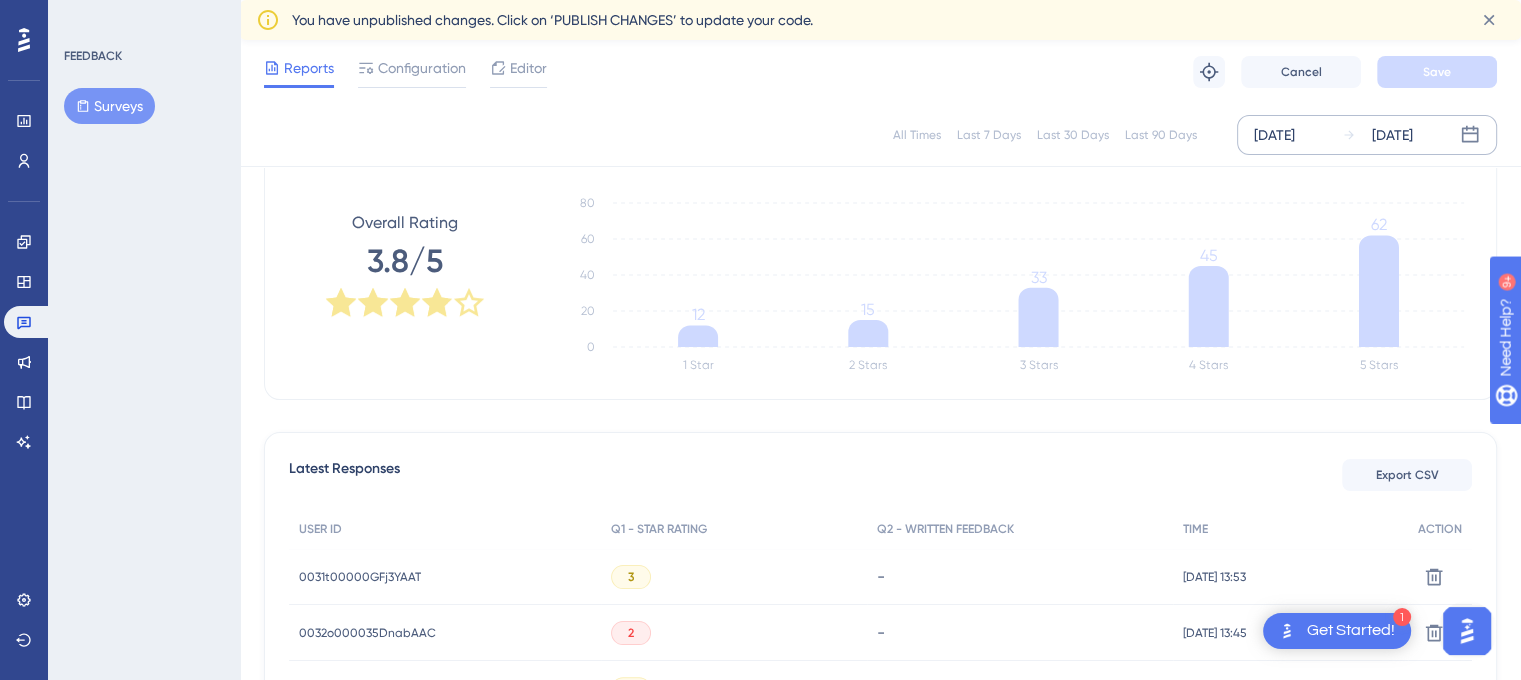 click on "Latest Responses Export CSV USER ID Q1 - STAR RATING Q2 - WRITTEN FEEDBACK TIME ACTION 0031t00000GFj3YAAT 0031t00000GFj3YAAT [DATE] - [DATE] 13:53 [DATE] 13:53 Delete 0032o000035DnabAAC 0032o000035DnabAAC [DATE] - [DATE] 13:45 [DATE] 13:45 Delete 0031t00000GFlPsAAL 0031t00000GFlPsAAL 3 Cost constantly increasing for v little perceived value
The digital experience is pretty good, but the 'human' accounting advise is severely lacking / non existent. I am considering of moving to an accountant who provides actual advise.
Crunch have effectively moved from an Accountancy to being purely tax software.
No information / timeline on 2026 HRMC realtime recording requirements and what Crunch will do to support those...
[DATE] 12:49 [DATE] 12:49 Delete 0031t00000GFh7pAAD 0031t00000GFh7pAAD 3 made some mistakes recently  [DATE] 12:22 [DATE] 12:22 Delete 0031t00000GFkFOAA1 0031t00000GFkFOAA1 3 Pages don't all render well and have to zoom in and out on my phone.  [DATE] 11:50" at bounding box center [880, 1095] 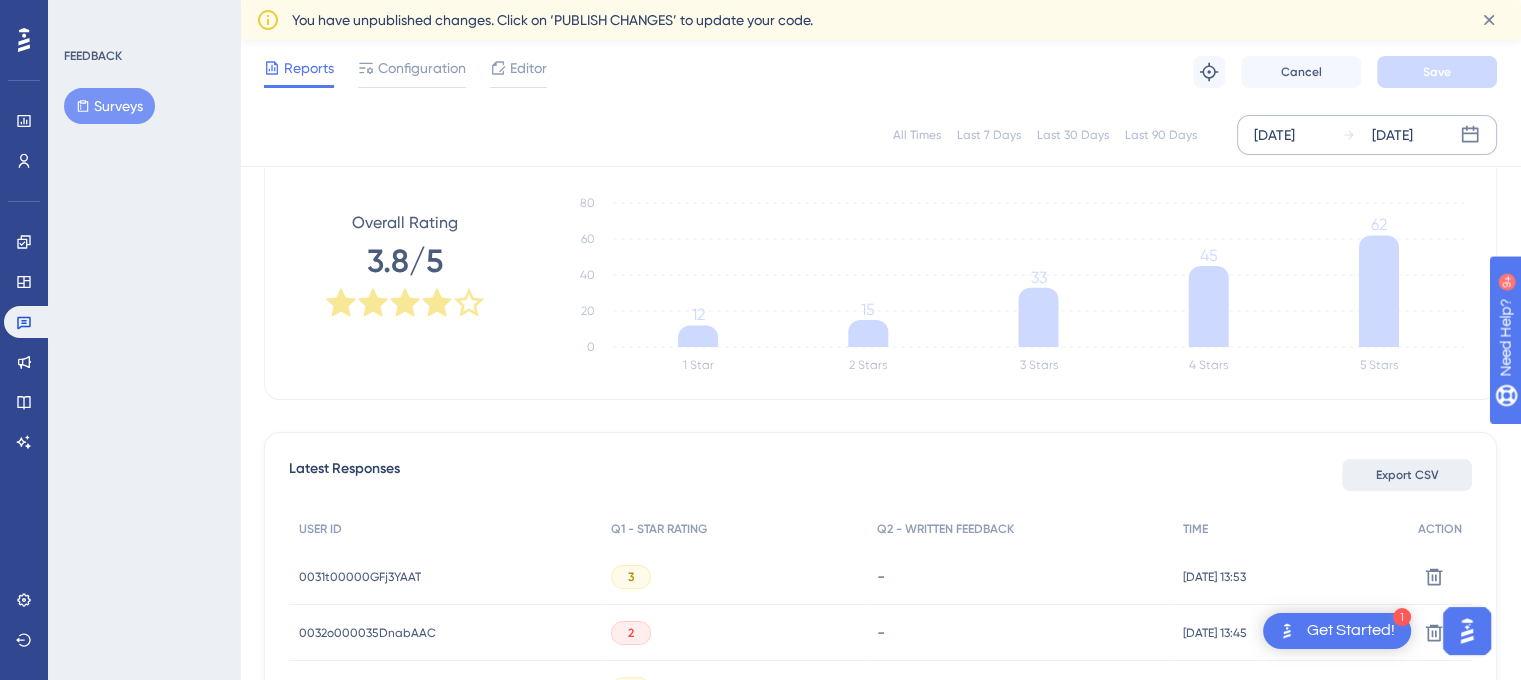 click on "Export CSV" at bounding box center [1407, 475] 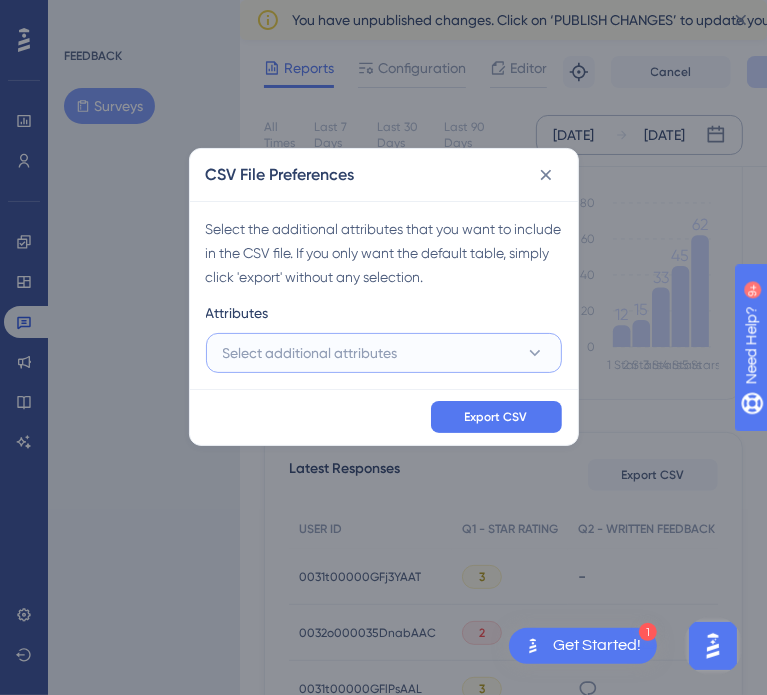 click on "Select additional attributes" at bounding box center (384, 353) 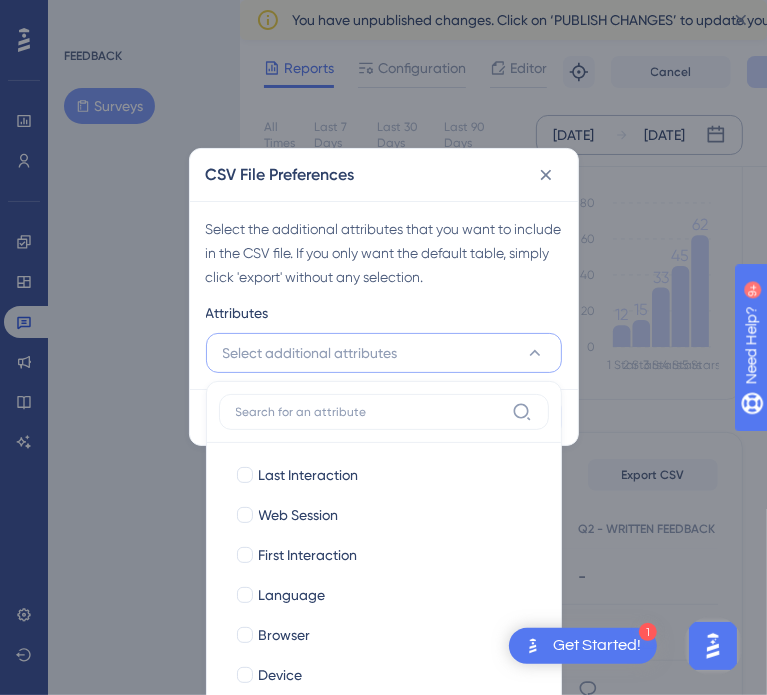 scroll, scrollTop: 401, scrollLeft: 0, axis: vertical 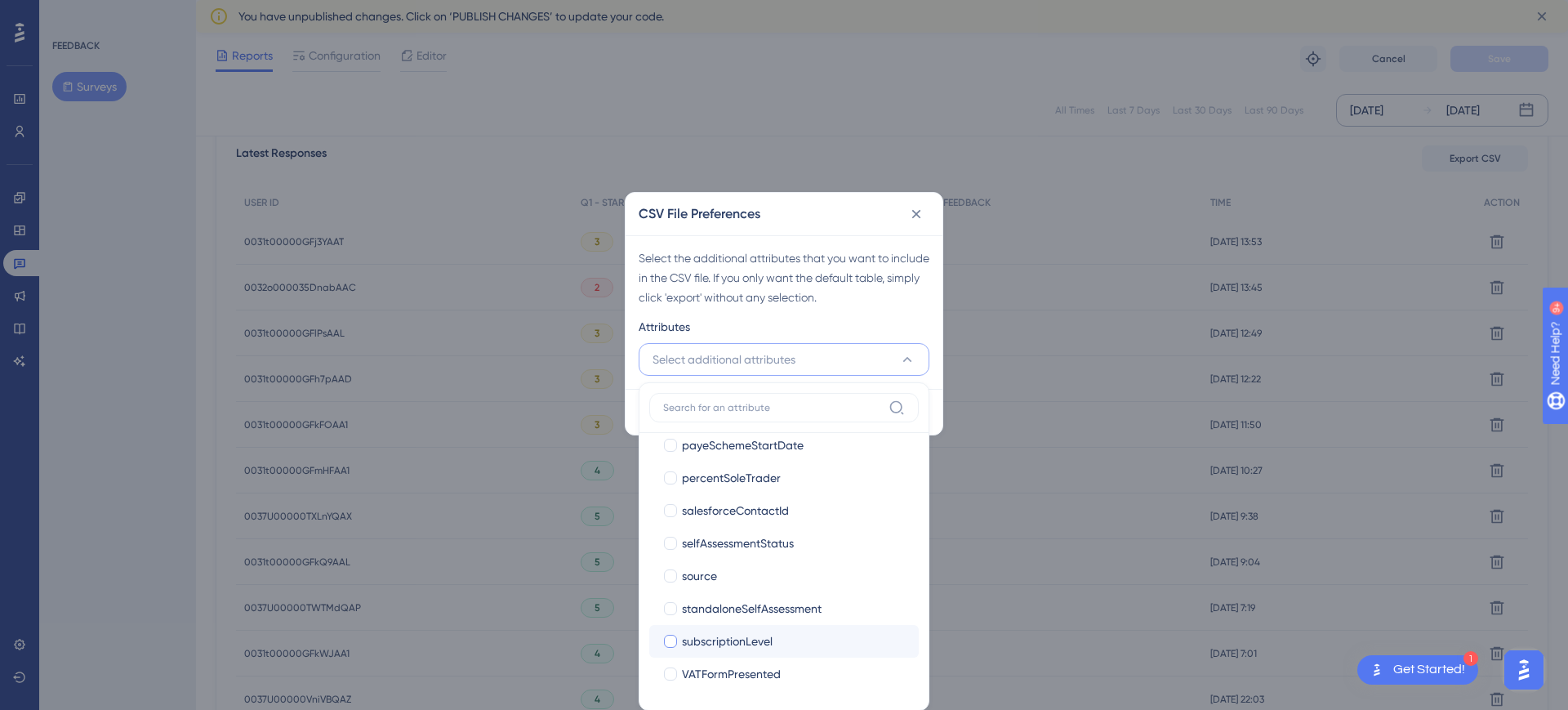 click at bounding box center (670, 641) 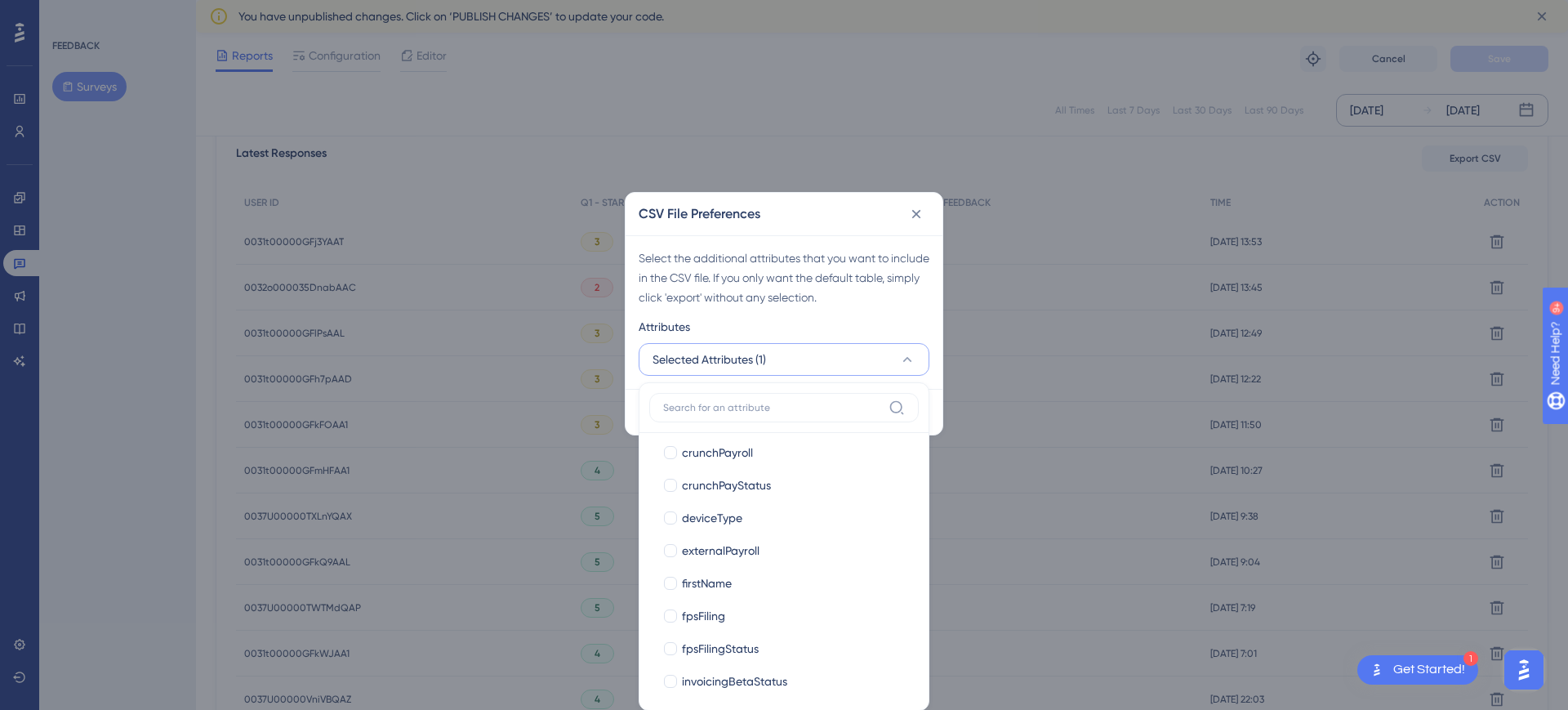 scroll, scrollTop: 292, scrollLeft: 0, axis: vertical 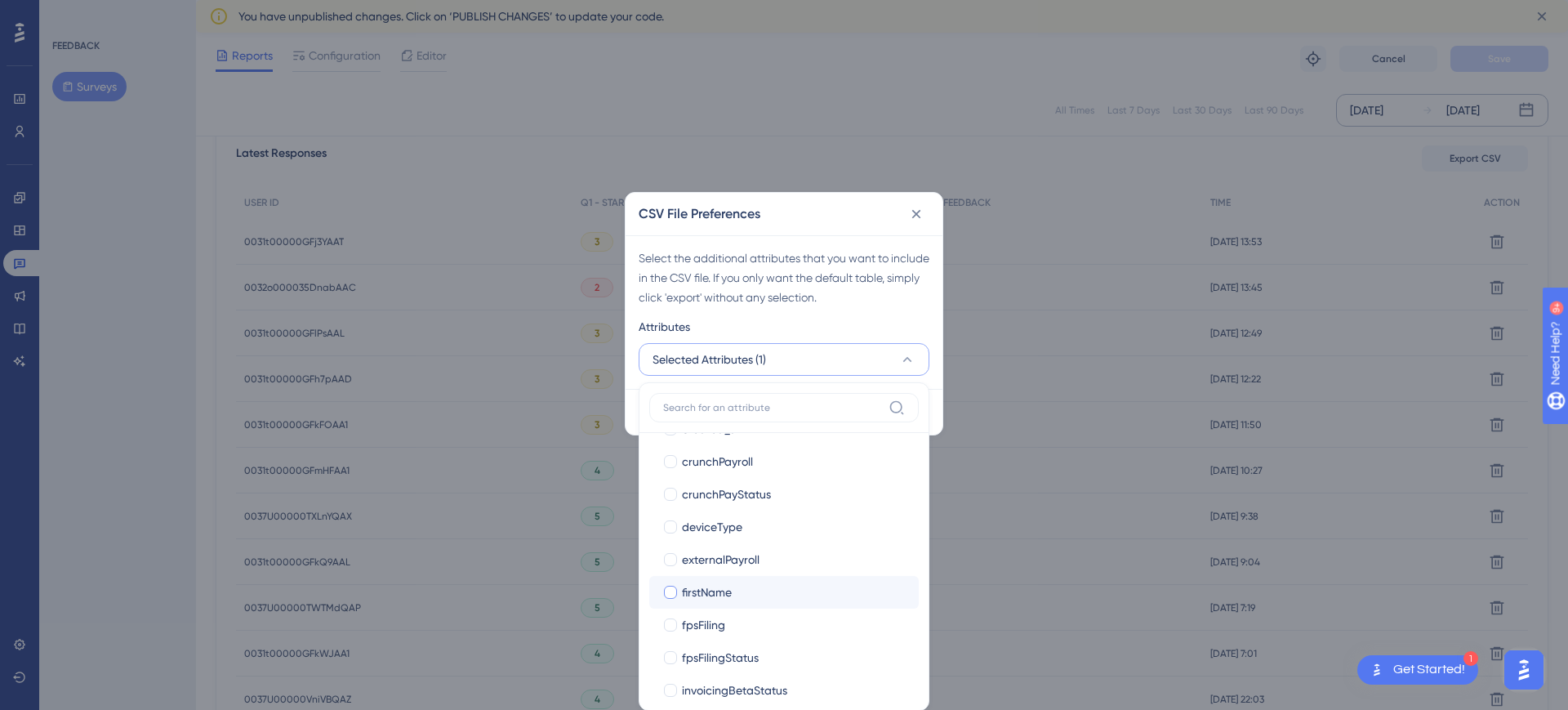 click at bounding box center [670, 592] 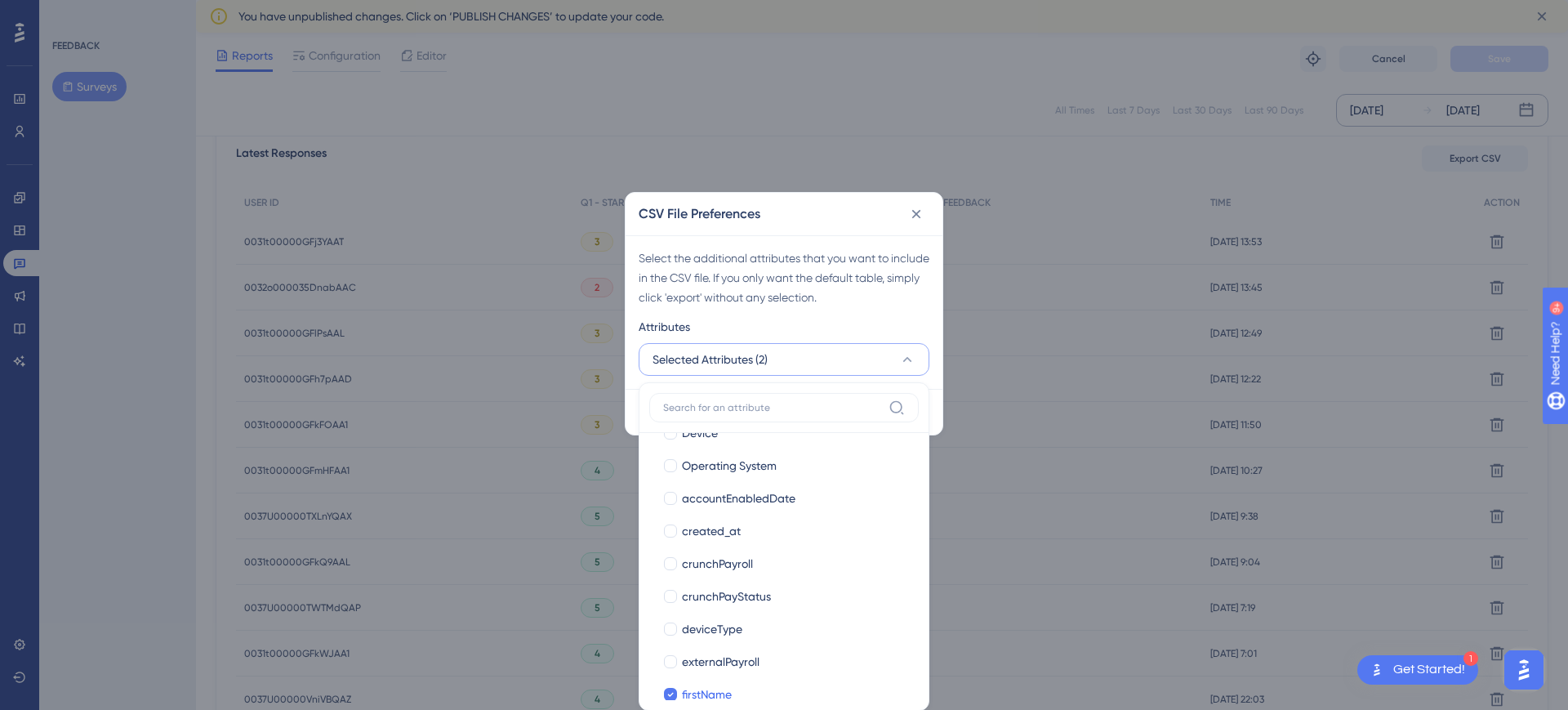scroll, scrollTop: 0, scrollLeft: 0, axis: both 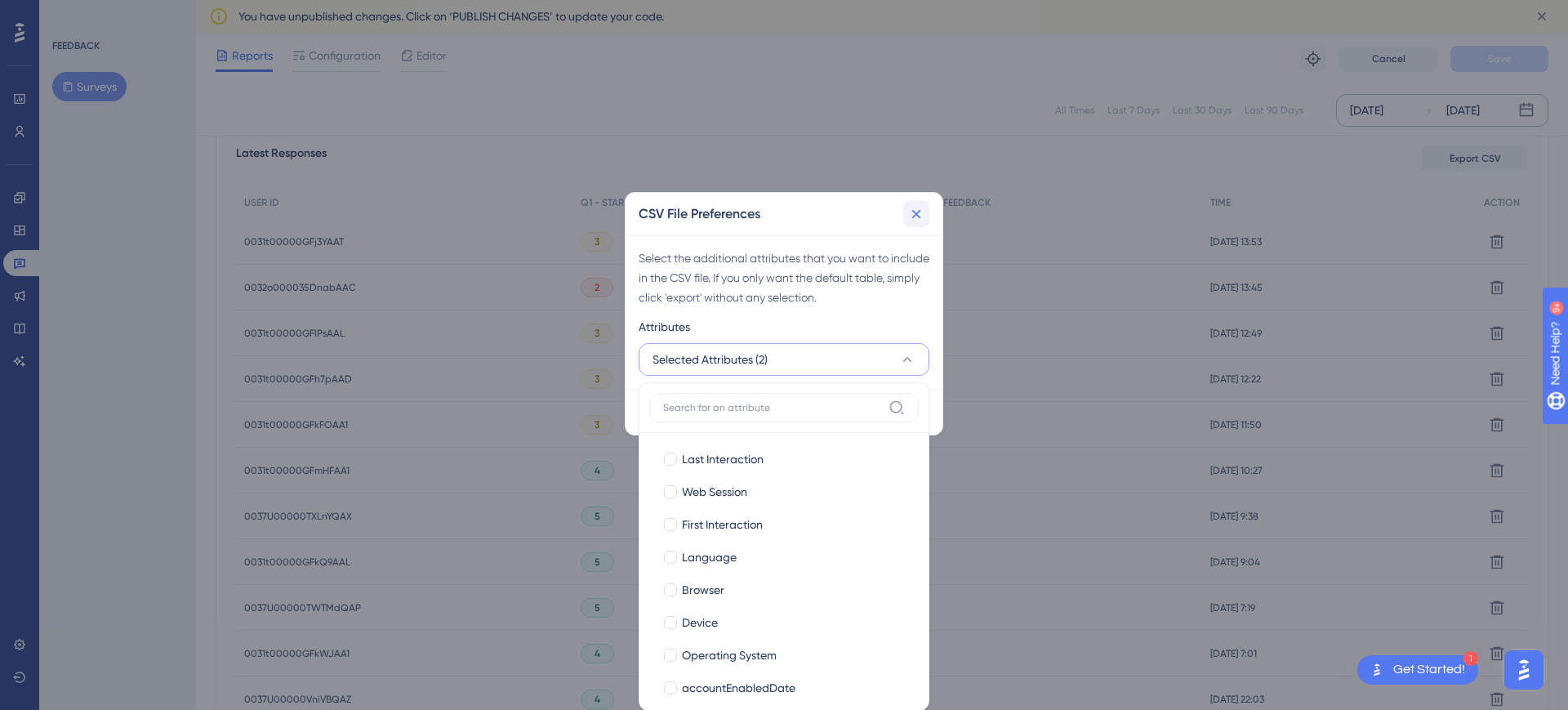 click 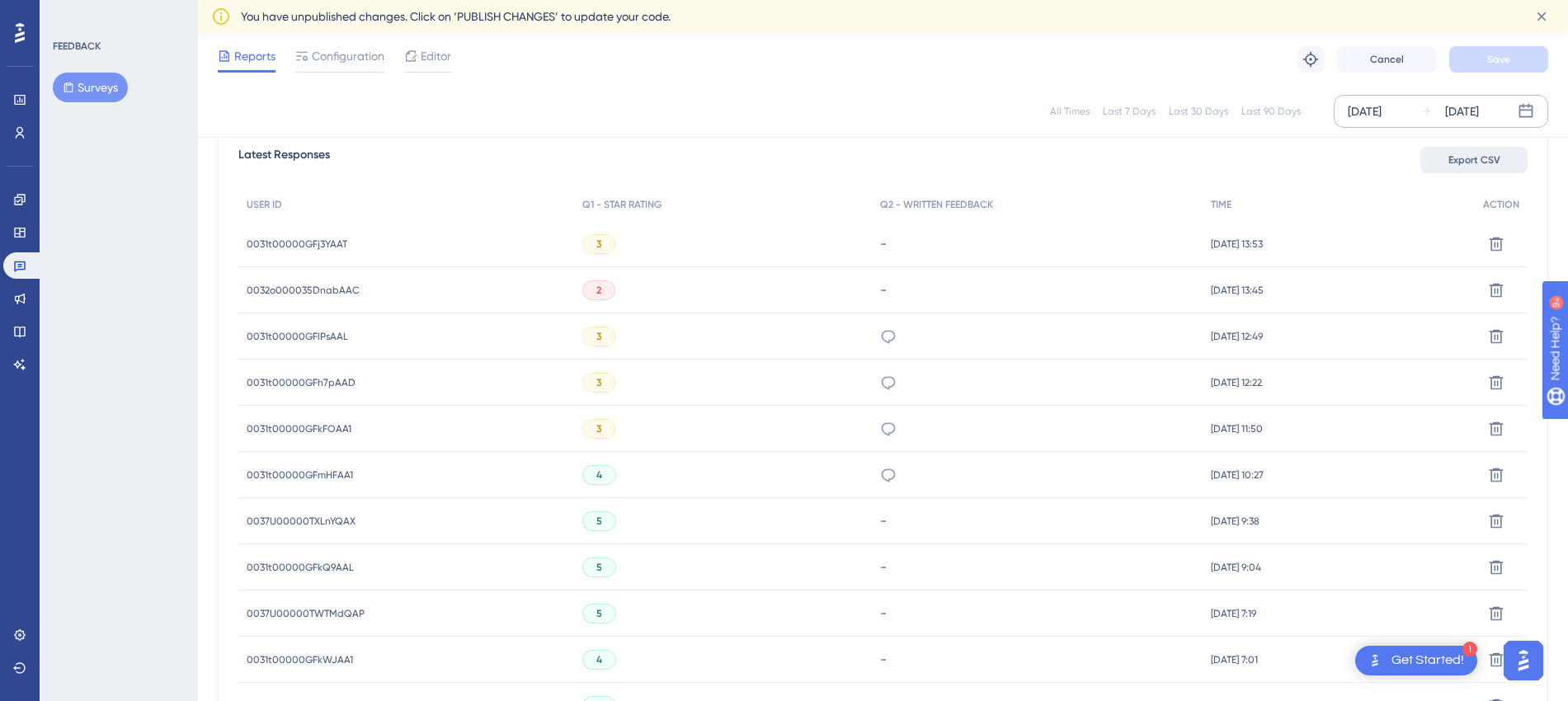 click on "Export CSV" at bounding box center (1474, 160) 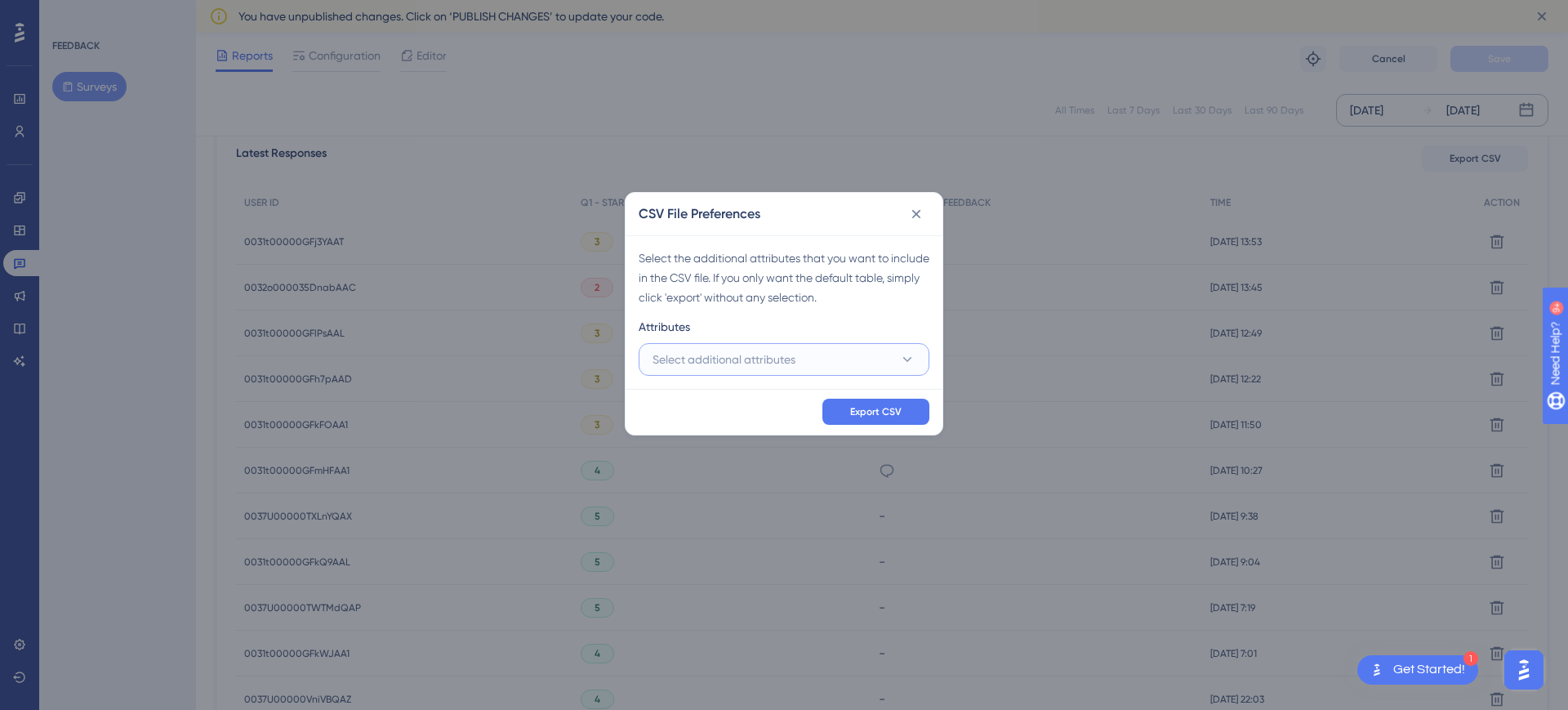 click on "Select additional attributes" at bounding box center [784, 359] 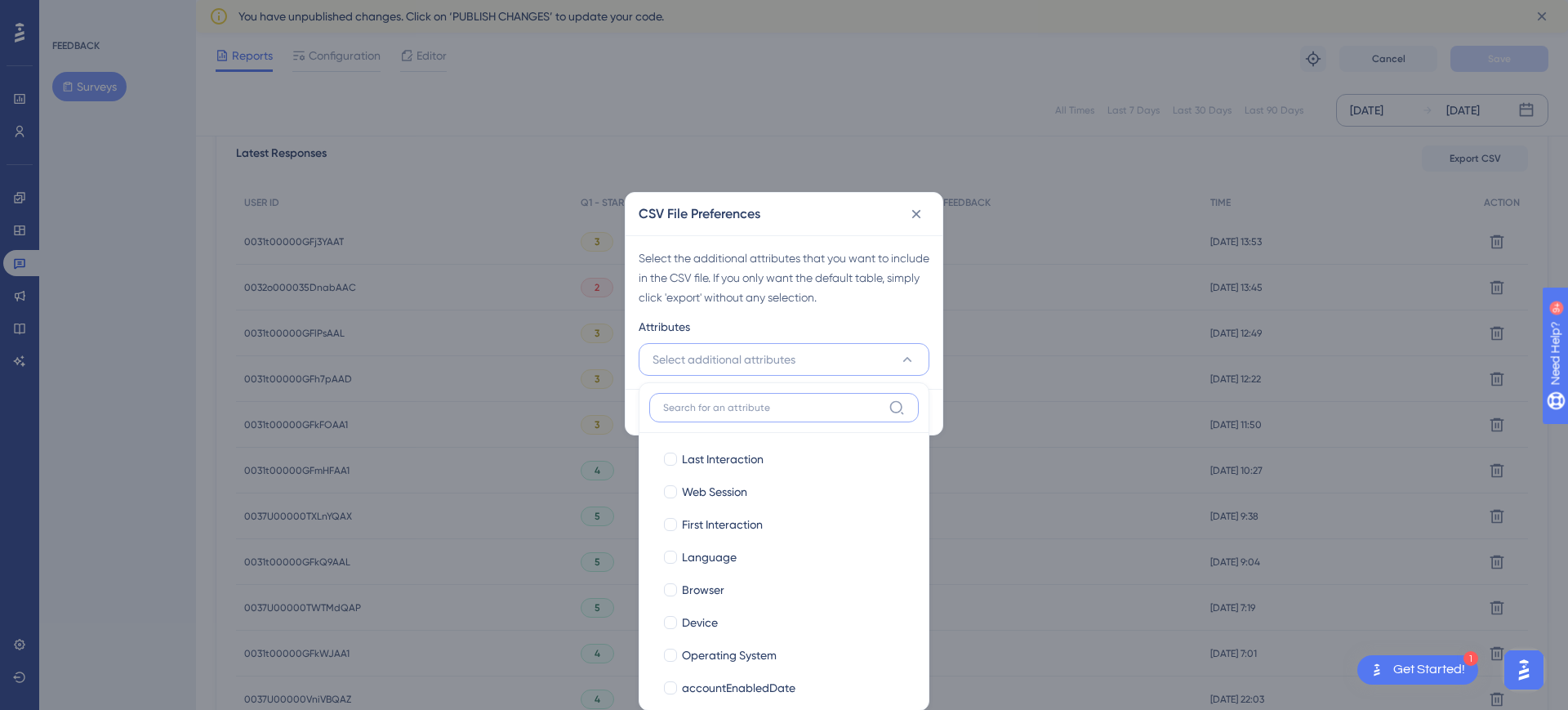 scroll, scrollTop: 487, scrollLeft: 0, axis: vertical 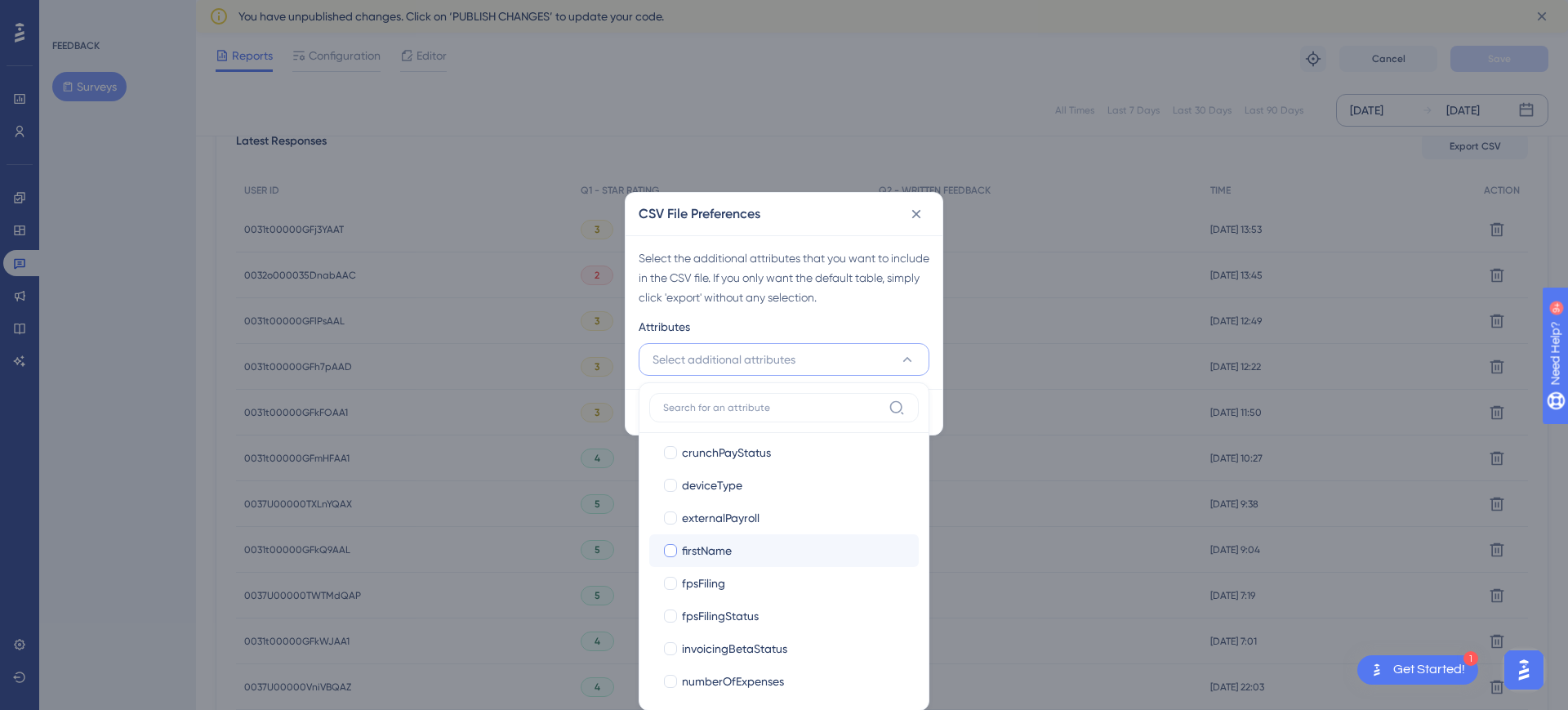 click at bounding box center [670, 551] 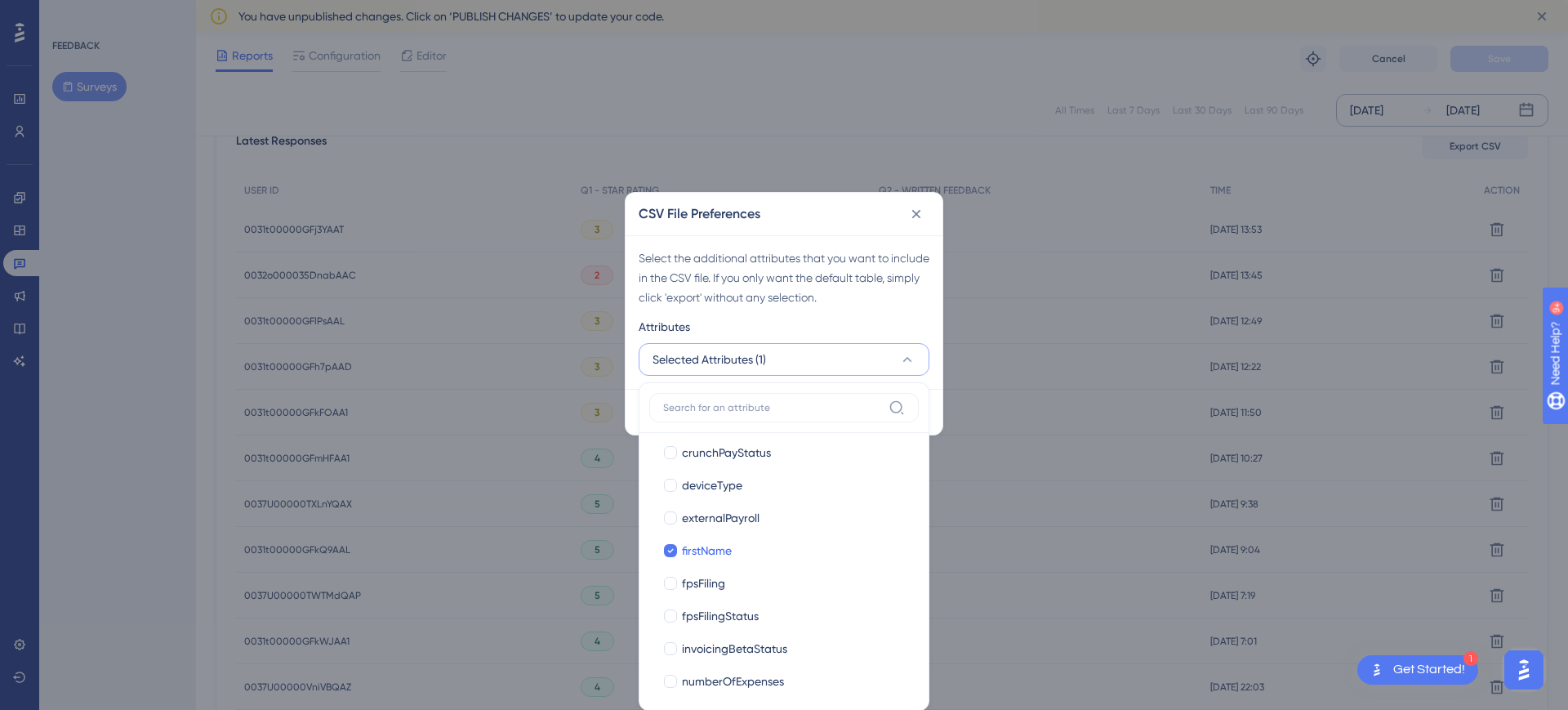 drag, startPoint x: 912, startPoint y: 549, endPoint x: 914, endPoint y: 560, distance: 11.18034 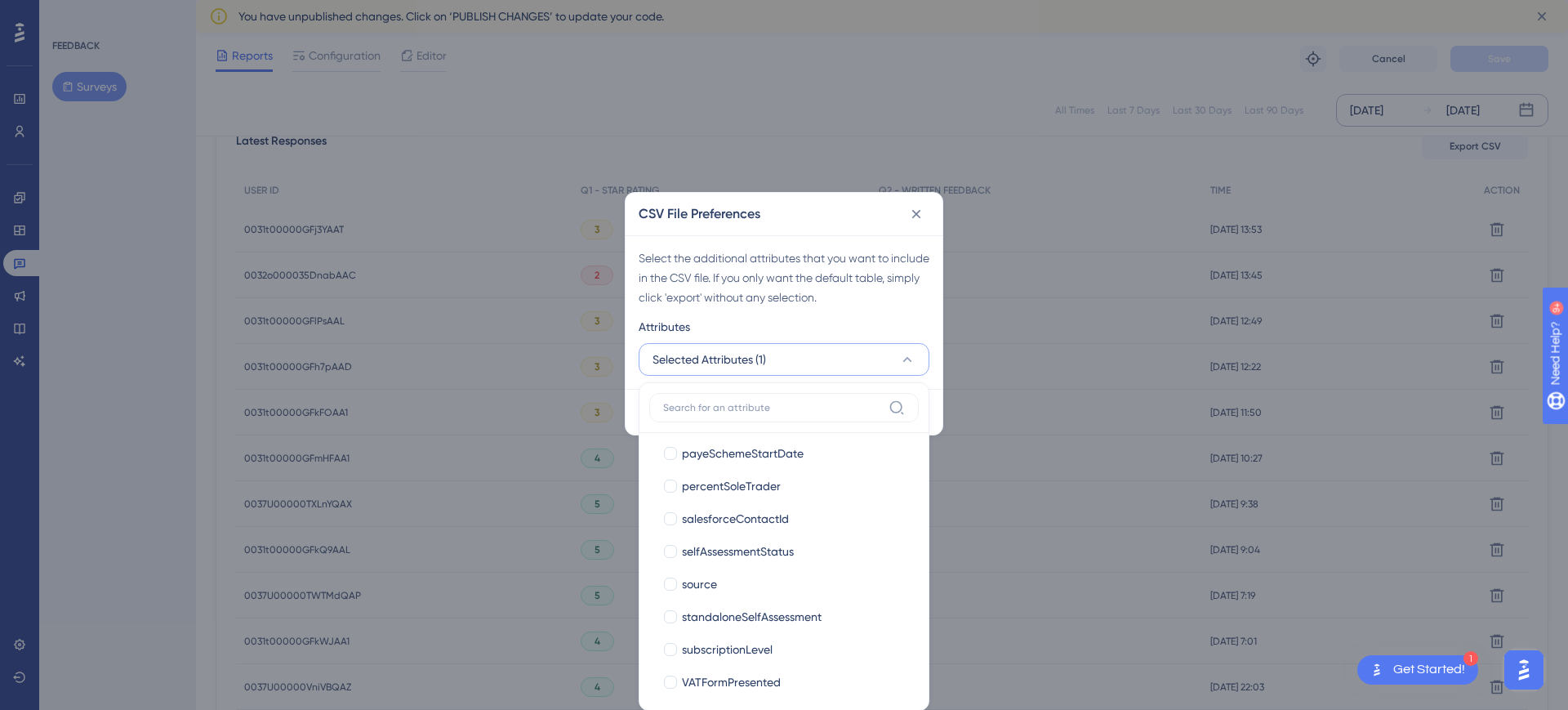 scroll, scrollTop: 700, scrollLeft: 0, axis: vertical 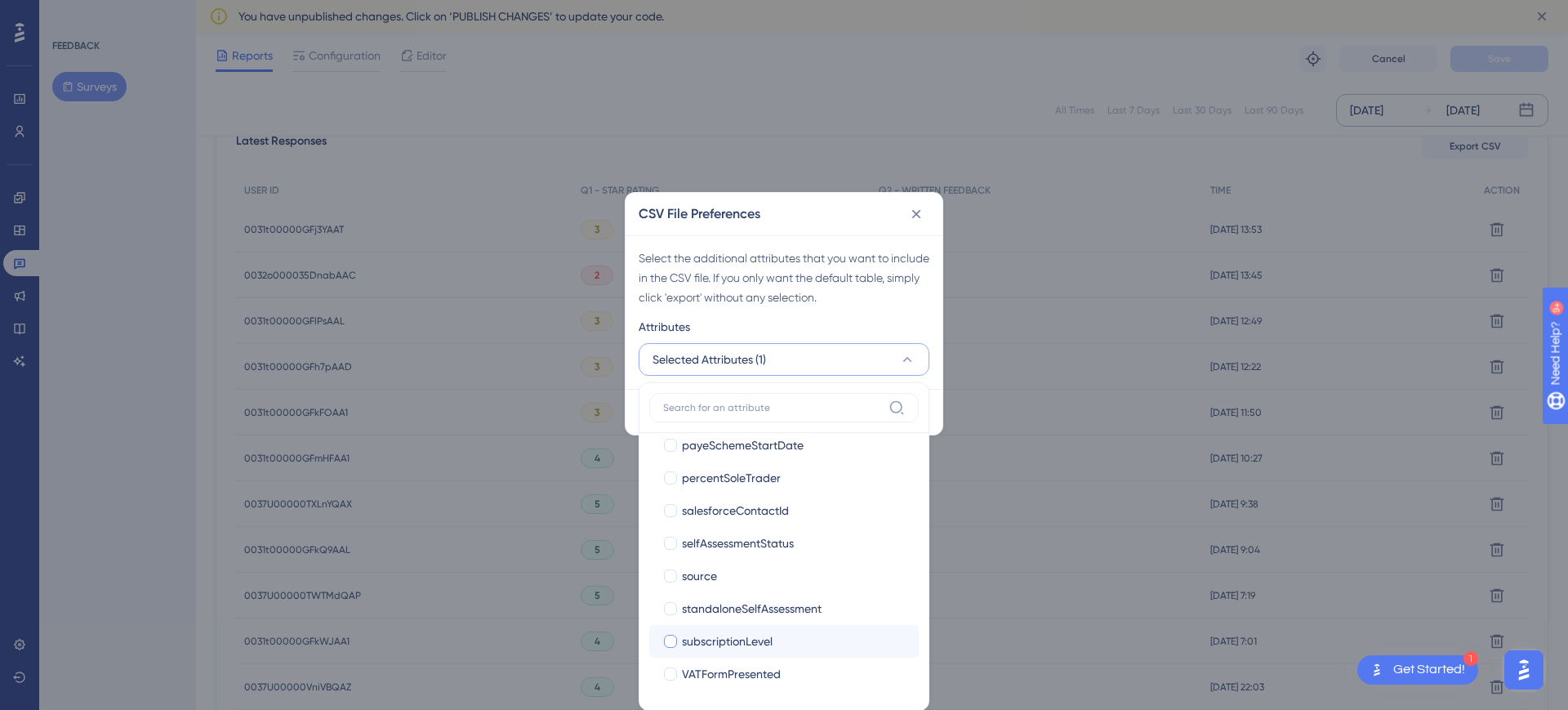 click on "subscriptionLevel subscriptionLevel" at bounding box center [784, 641] 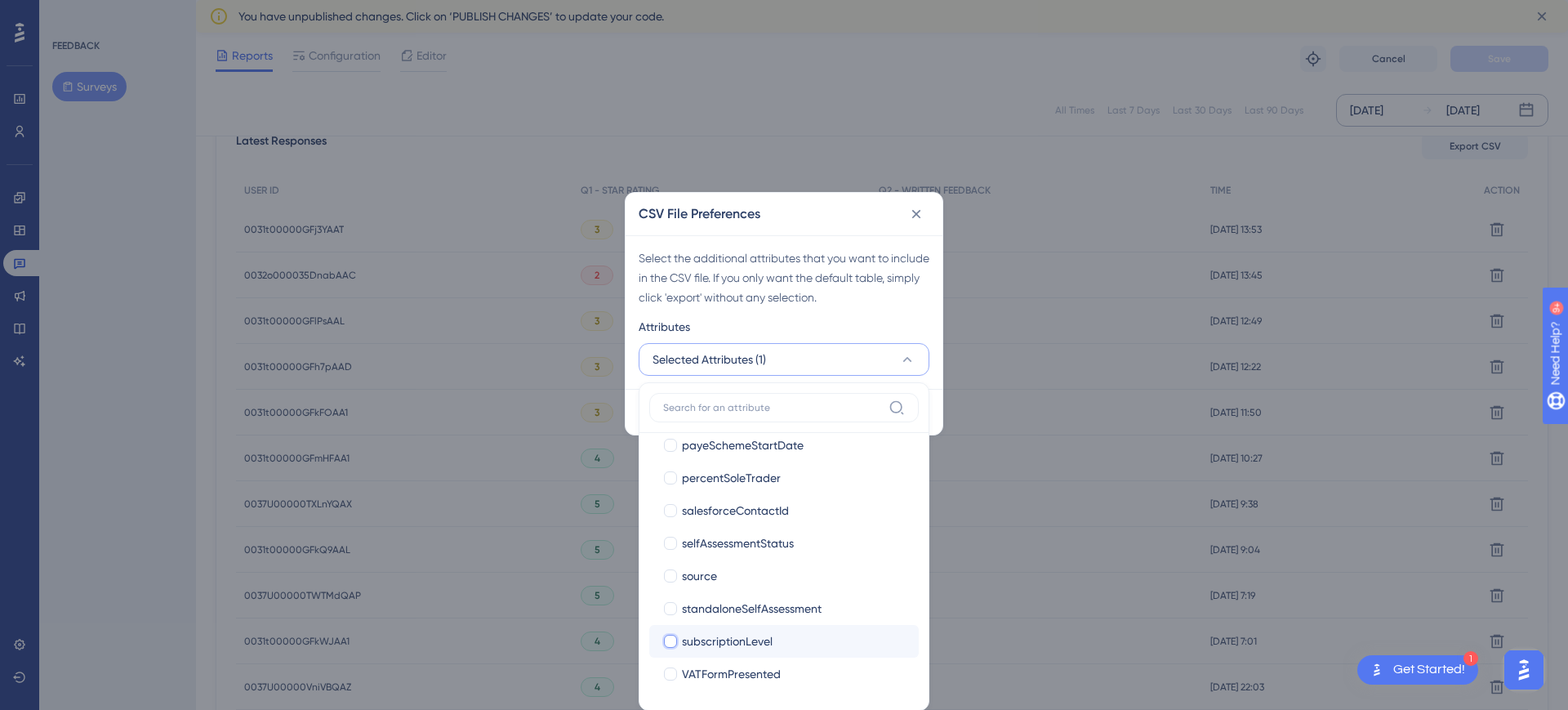 click on "subscriptionLevel" at bounding box center [670, 1341] 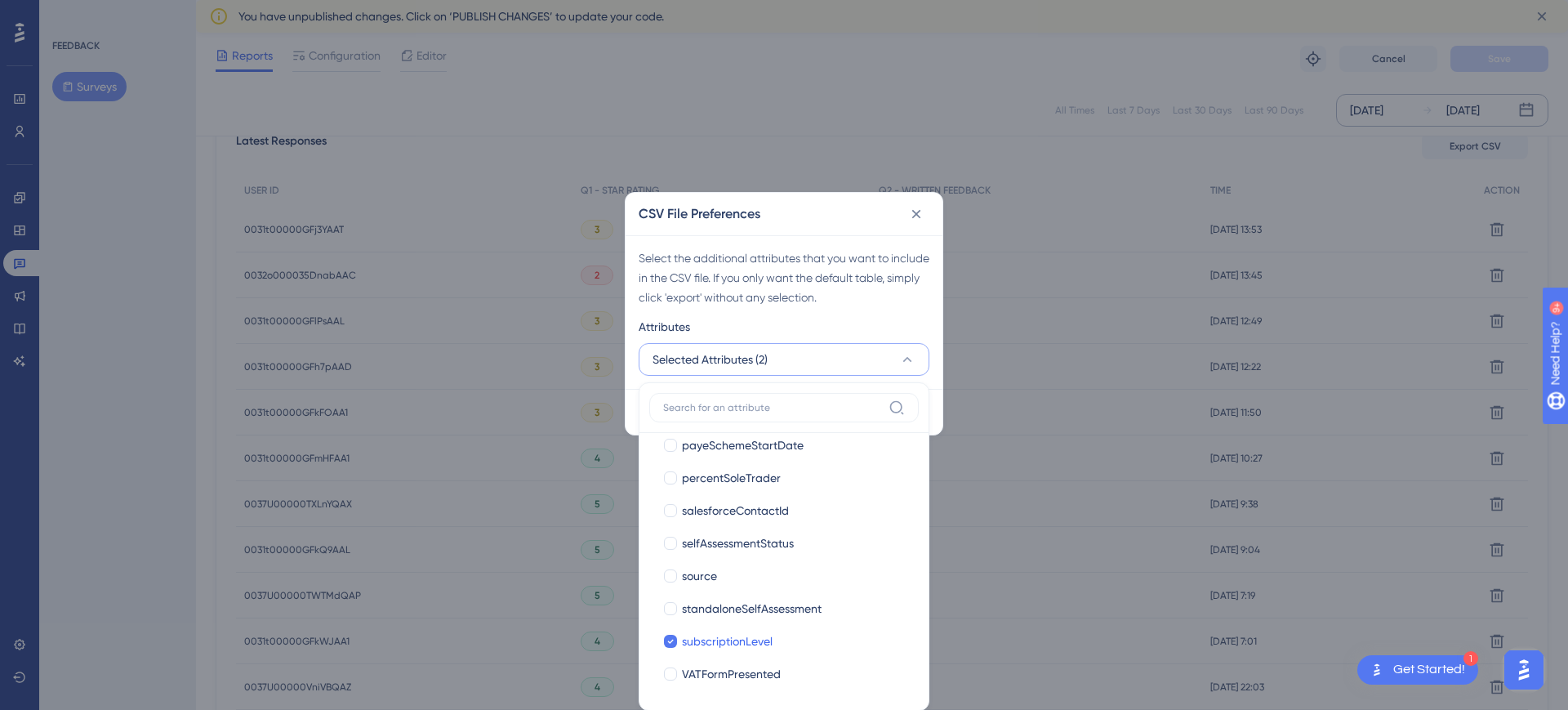 click on "Selected Attributes (2)" at bounding box center (784, 359) 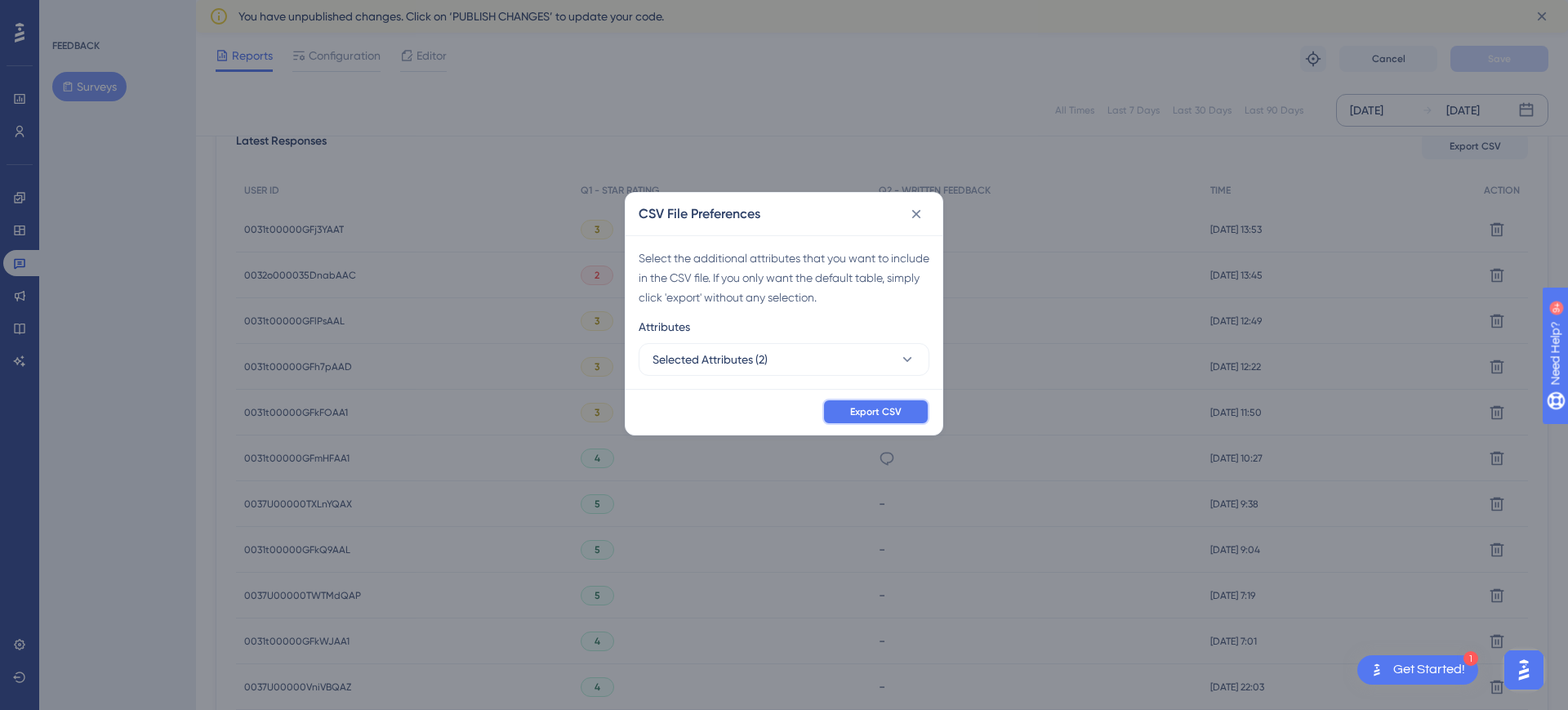 click on "Export CSV" at bounding box center (875, 412) 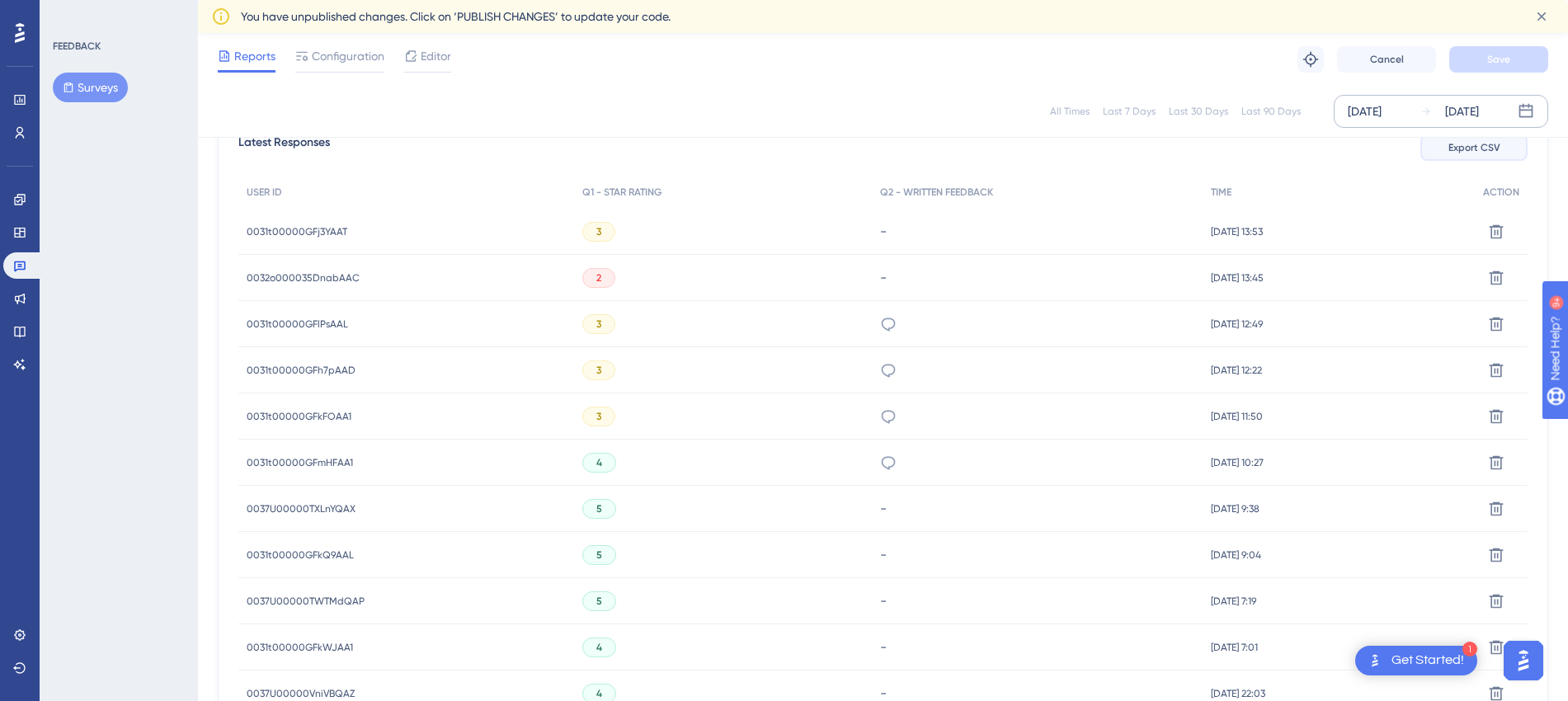 click on "Export CSV" at bounding box center [1474, 148] 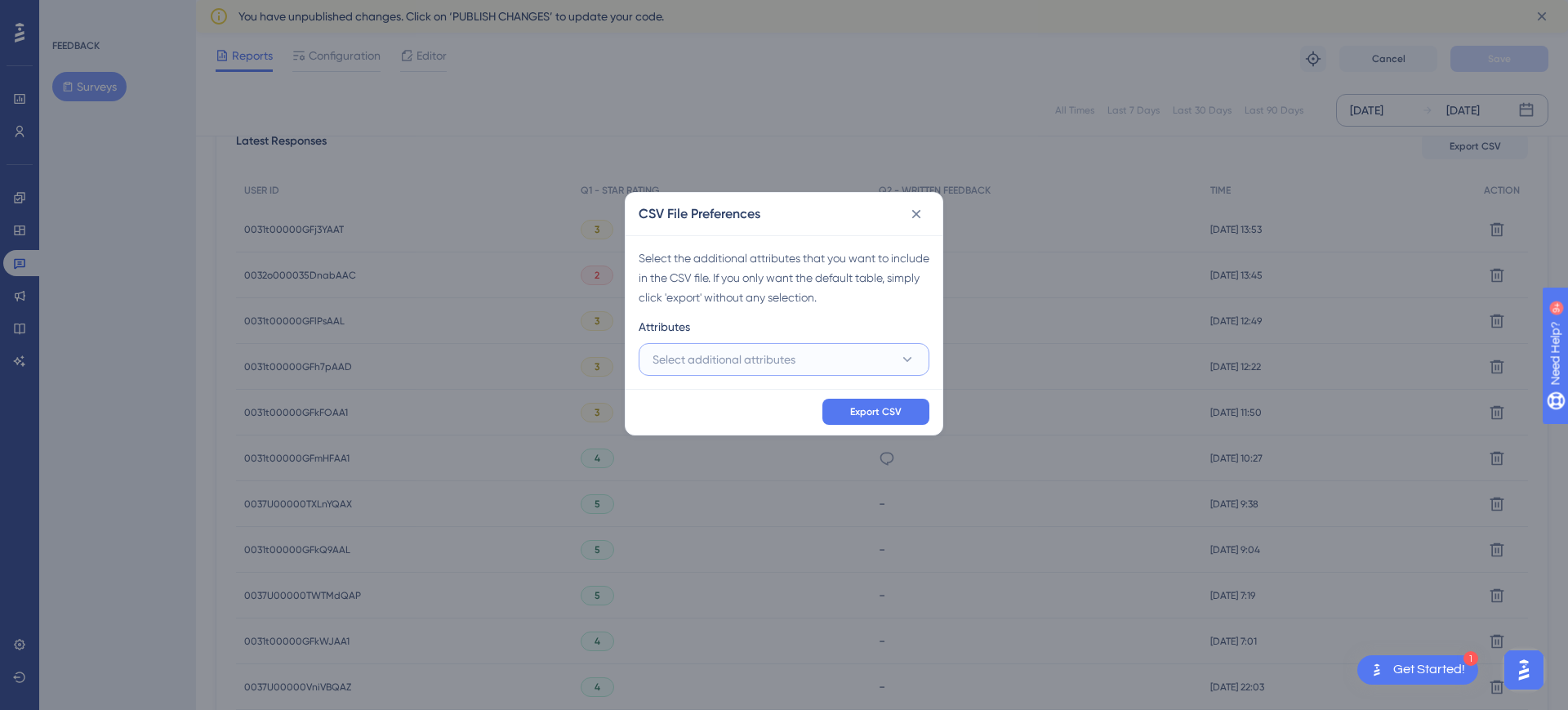 click on "Select additional attributes" at bounding box center (784, 359) 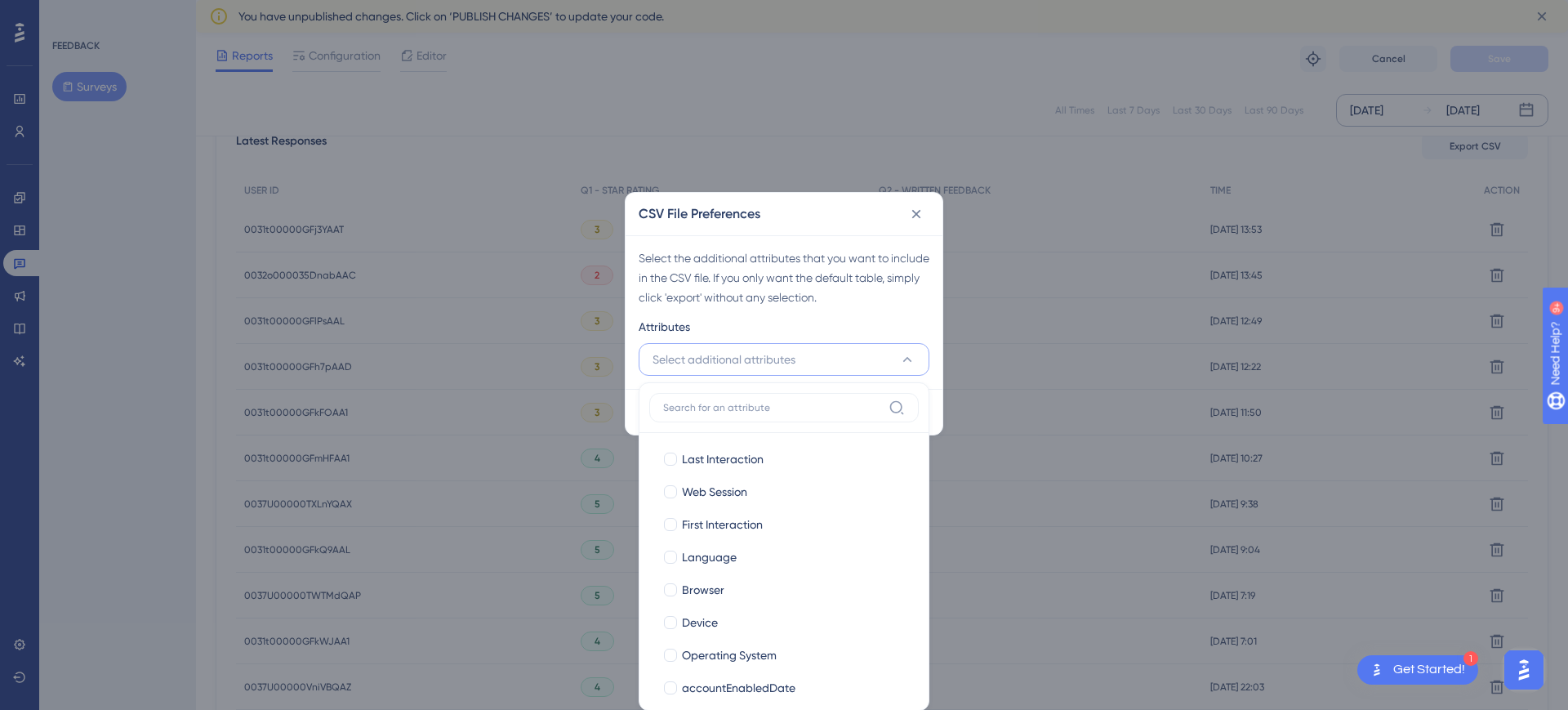 scroll, scrollTop: 499, scrollLeft: 0, axis: vertical 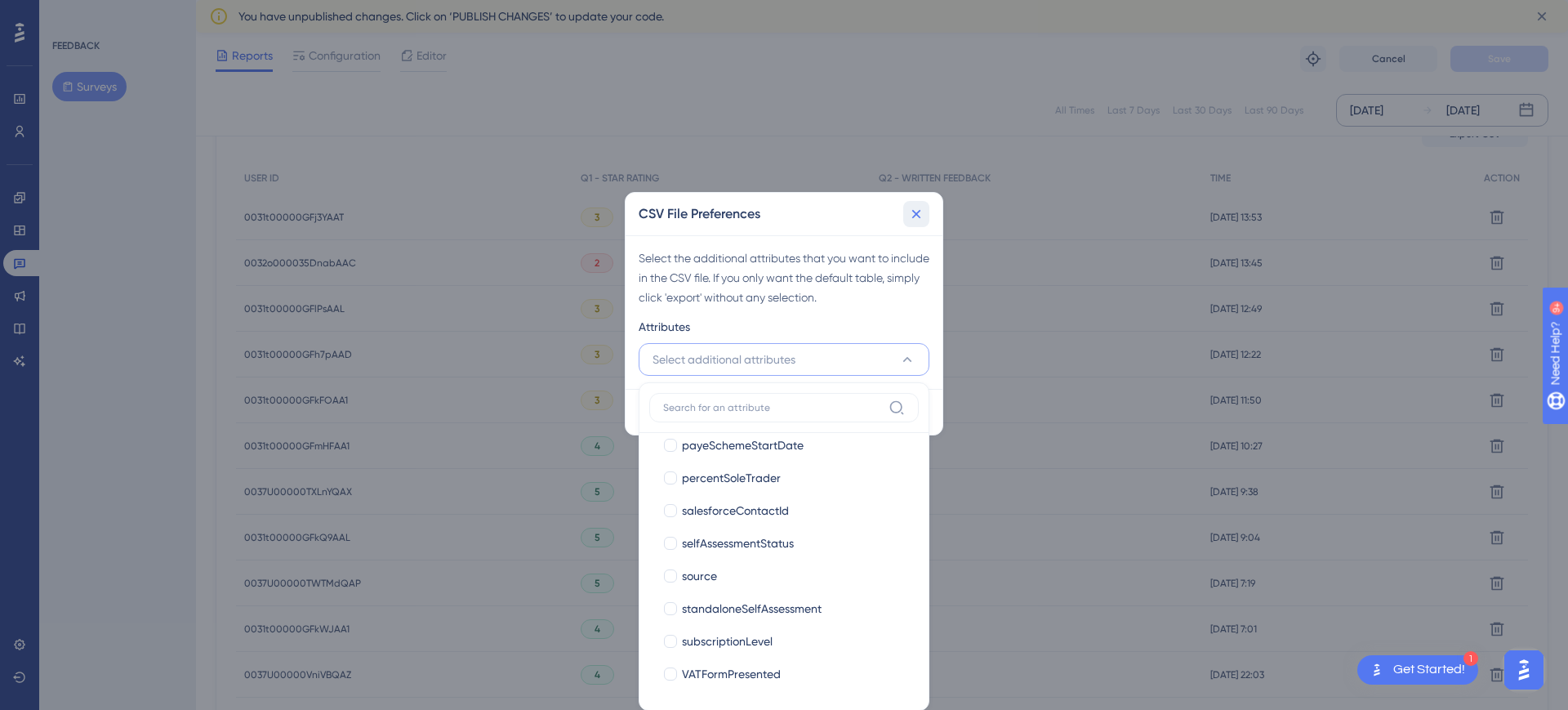 click 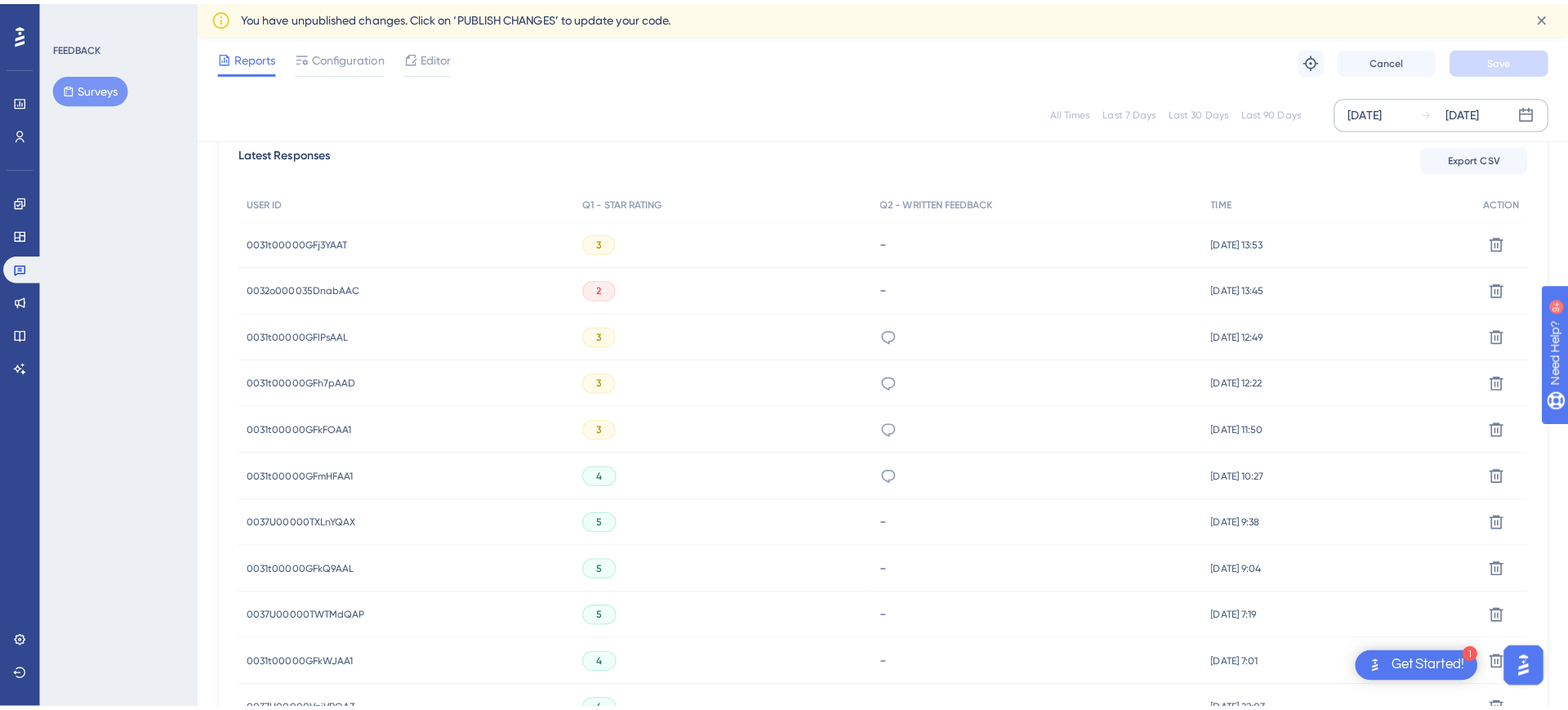 scroll, scrollTop: 462, scrollLeft: 0, axis: vertical 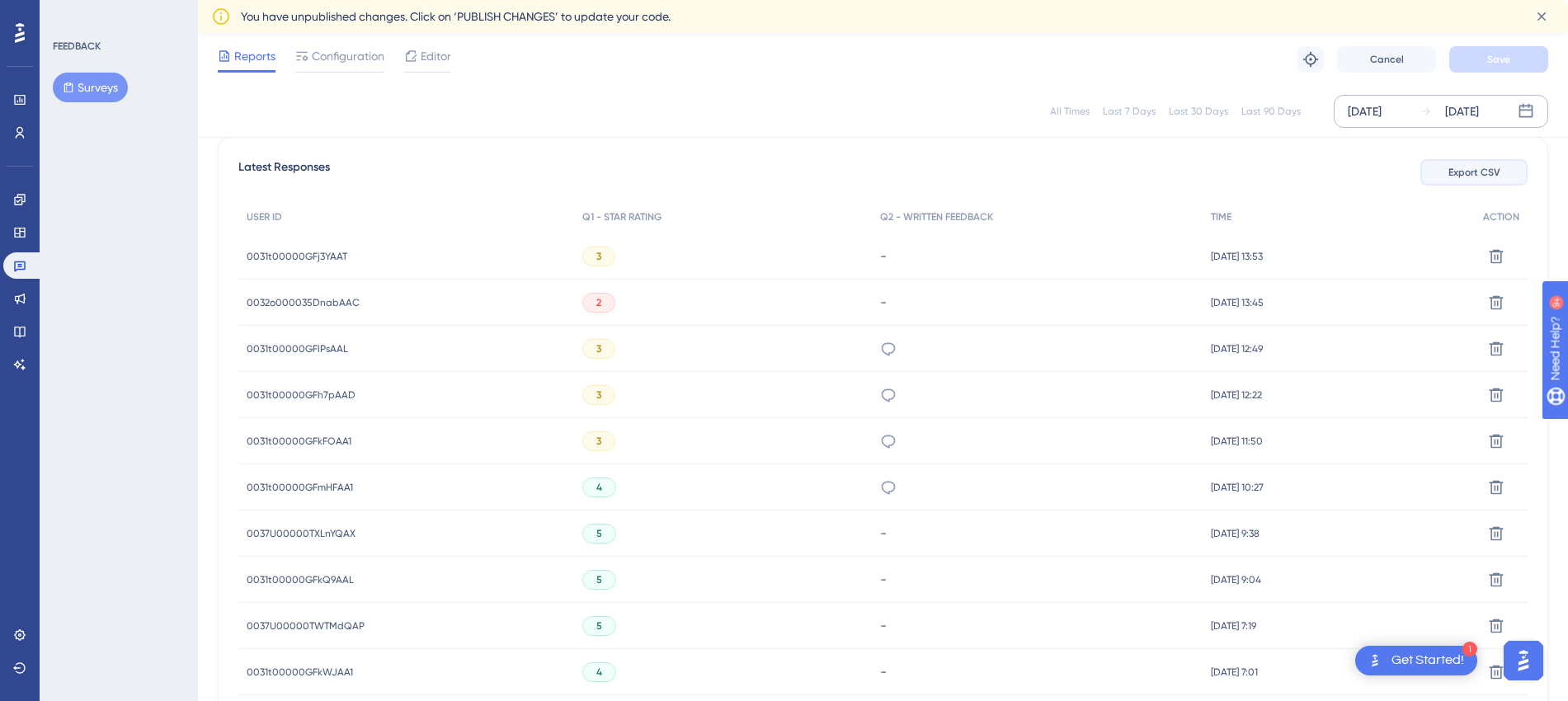click on "Export CSV" at bounding box center (1474, 172) 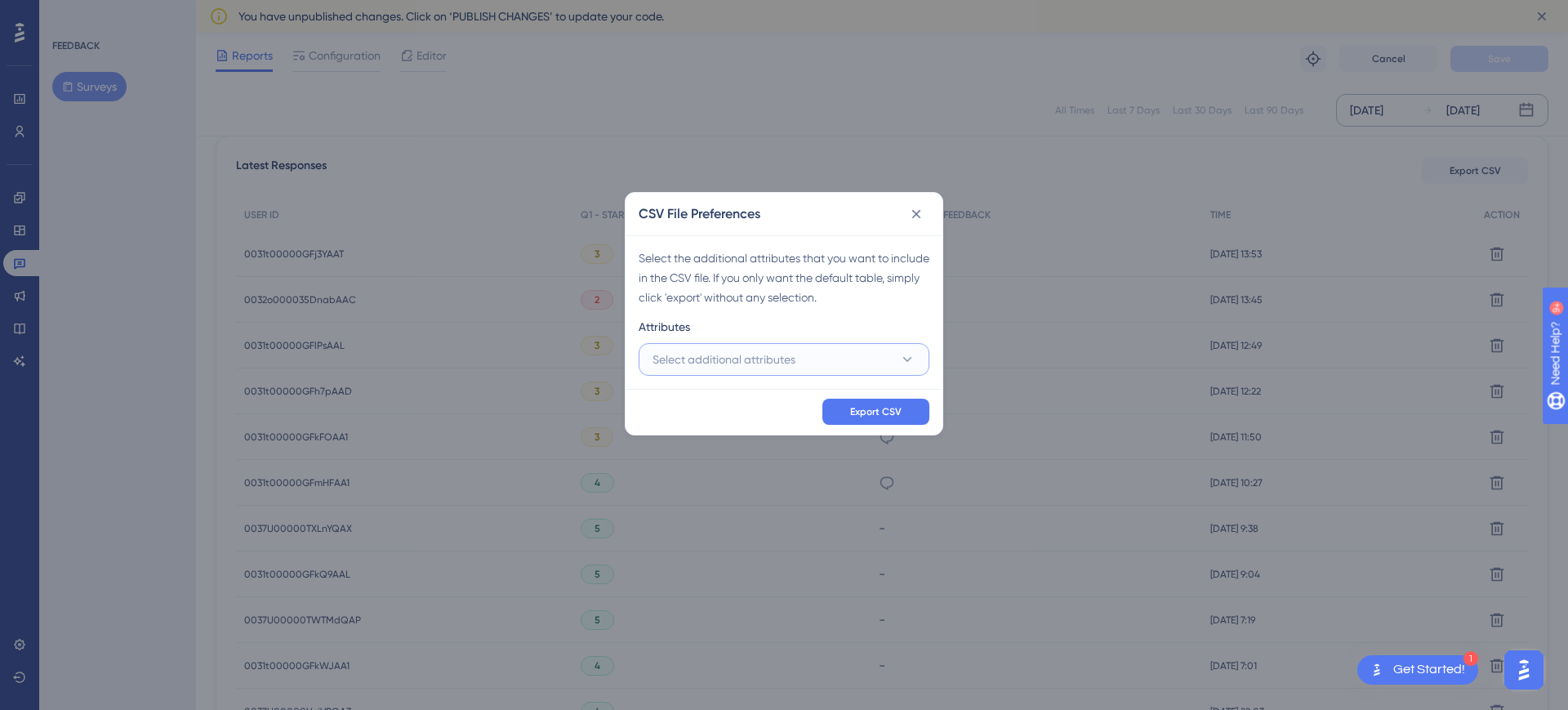 click 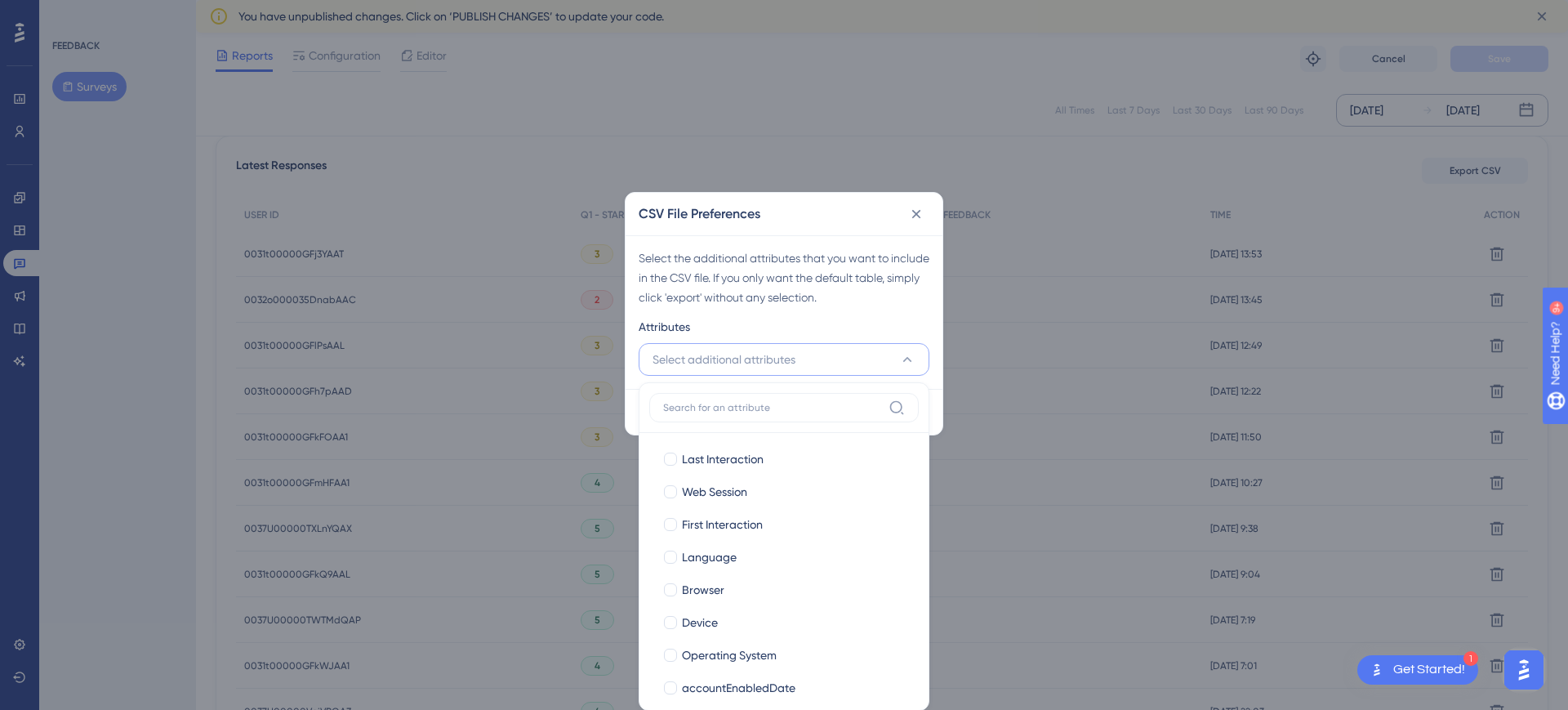 scroll, scrollTop: 475, scrollLeft: 0, axis: vertical 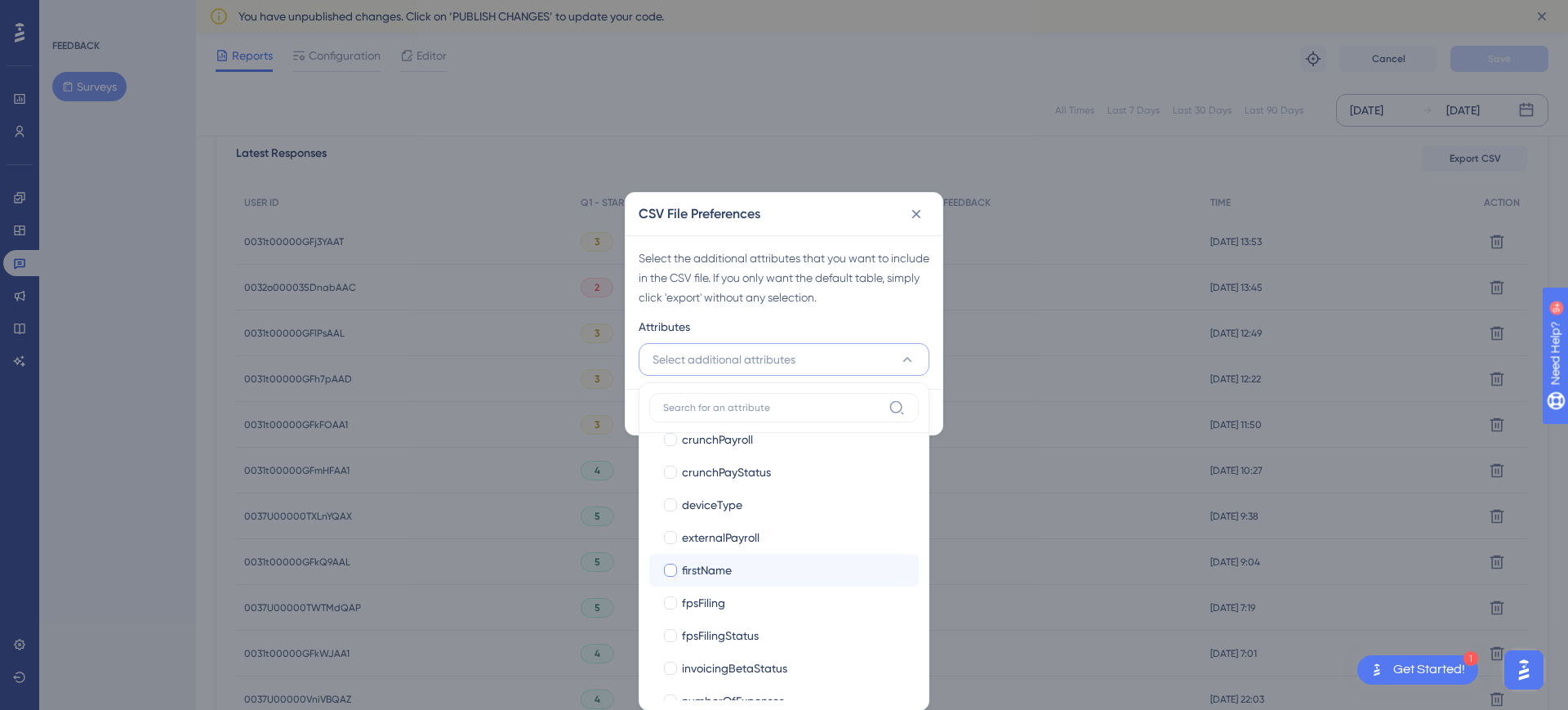 click at bounding box center (670, 570) 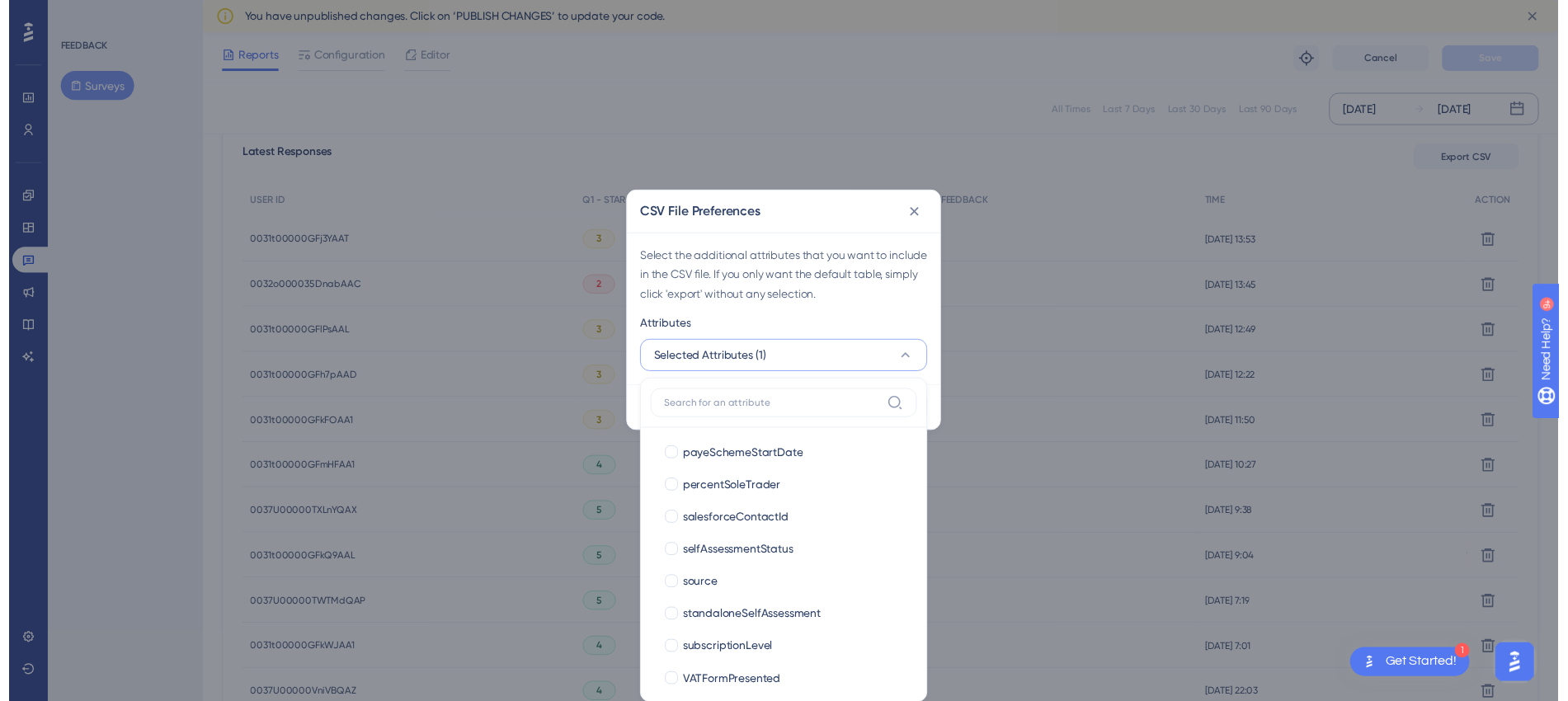 scroll, scrollTop: 707, scrollLeft: 0, axis: vertical 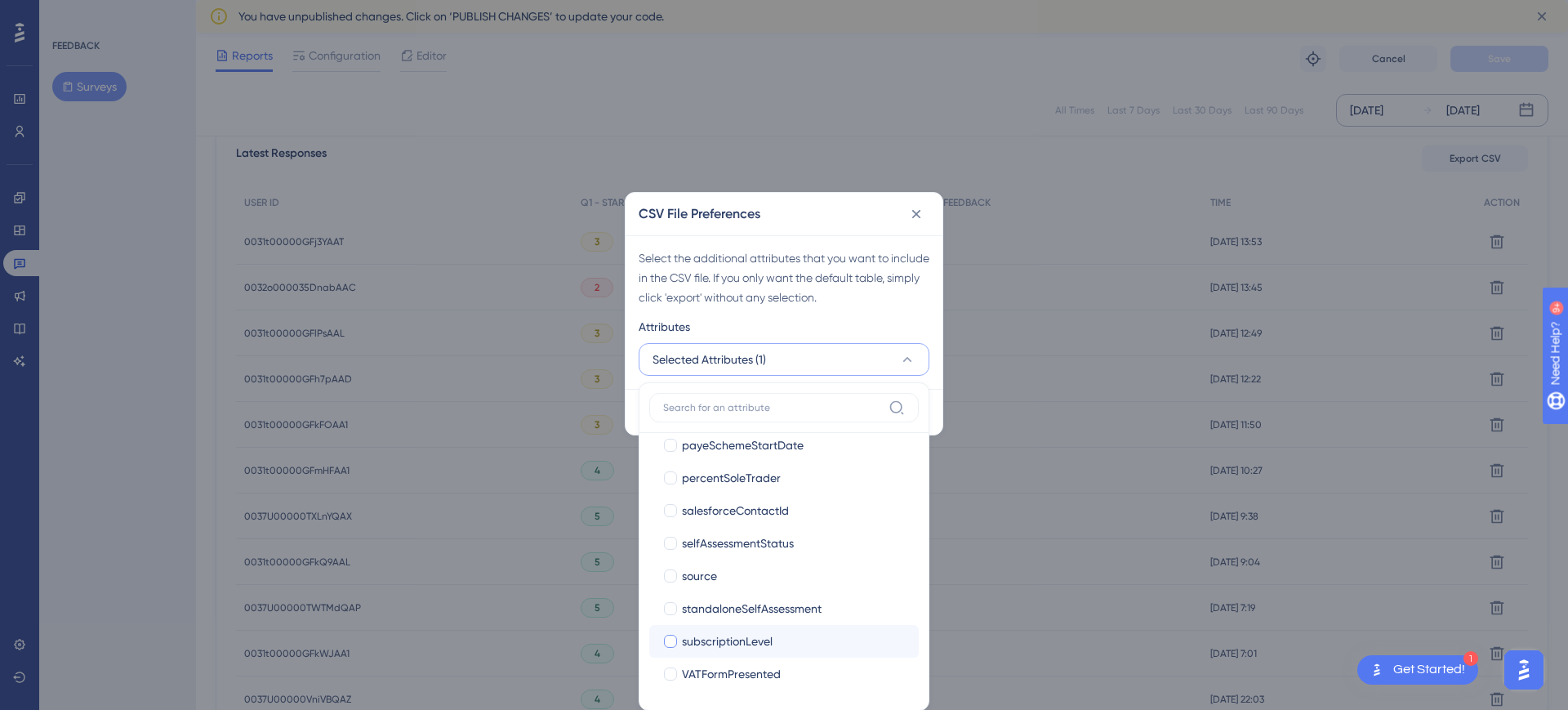 click at bounding box center [670, 641] 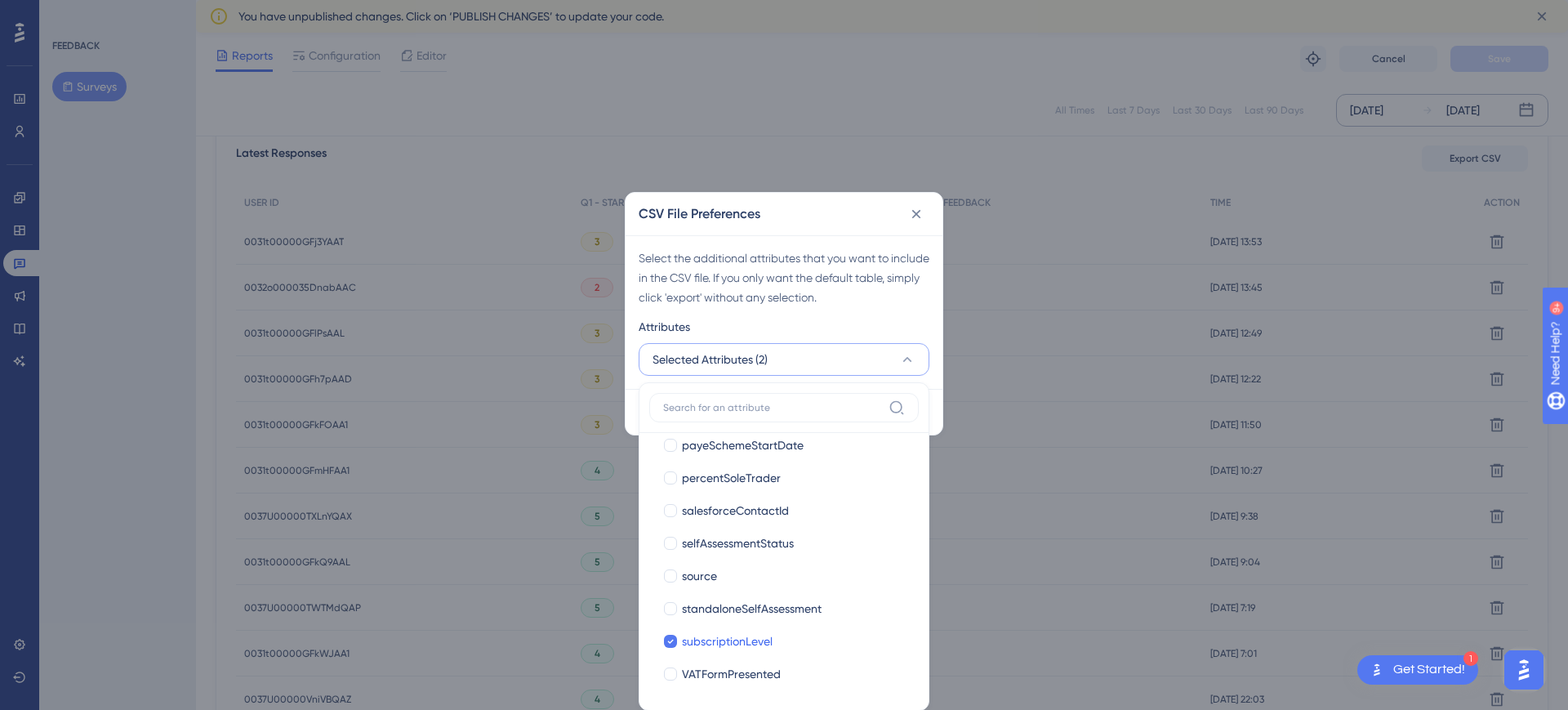 click 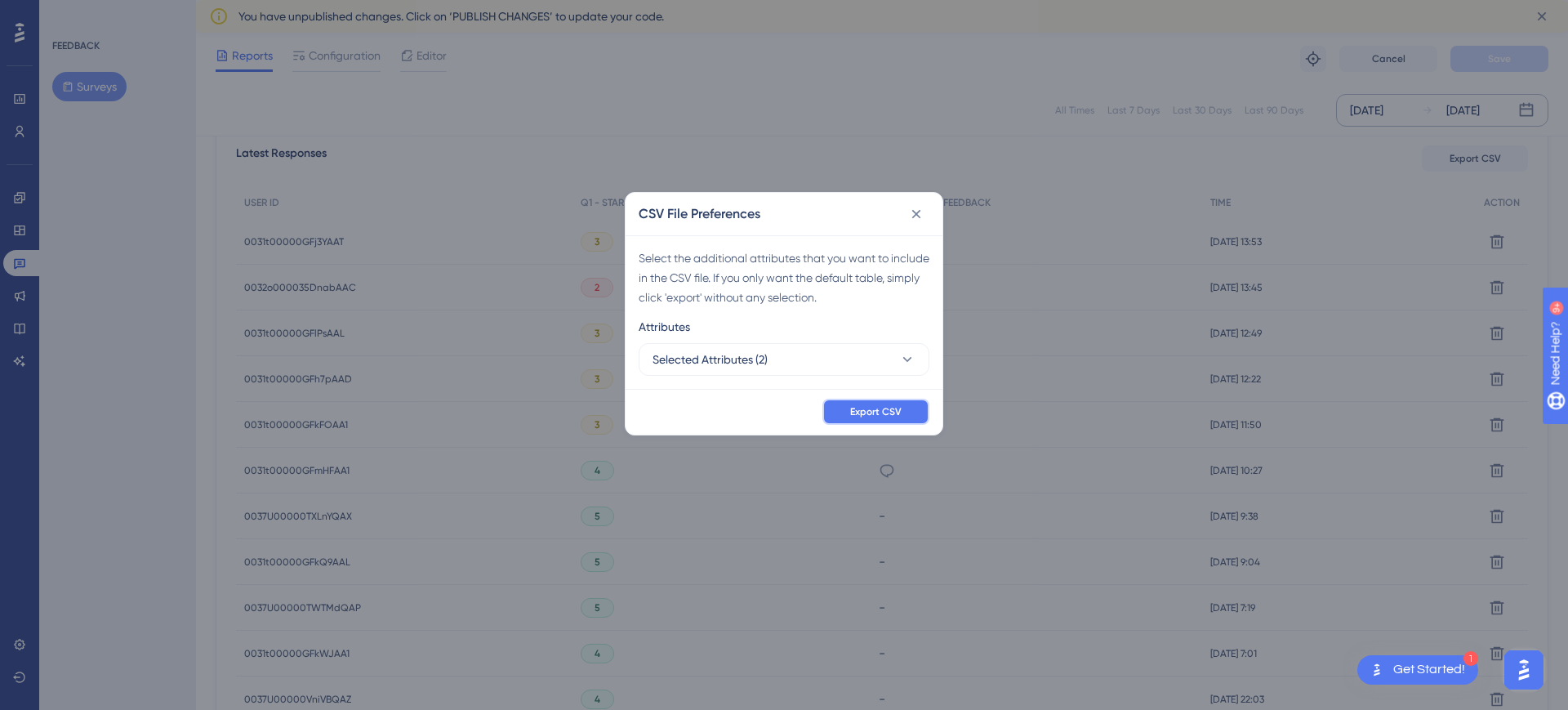 click on "Export CSV" at bounding box center (875, 412) 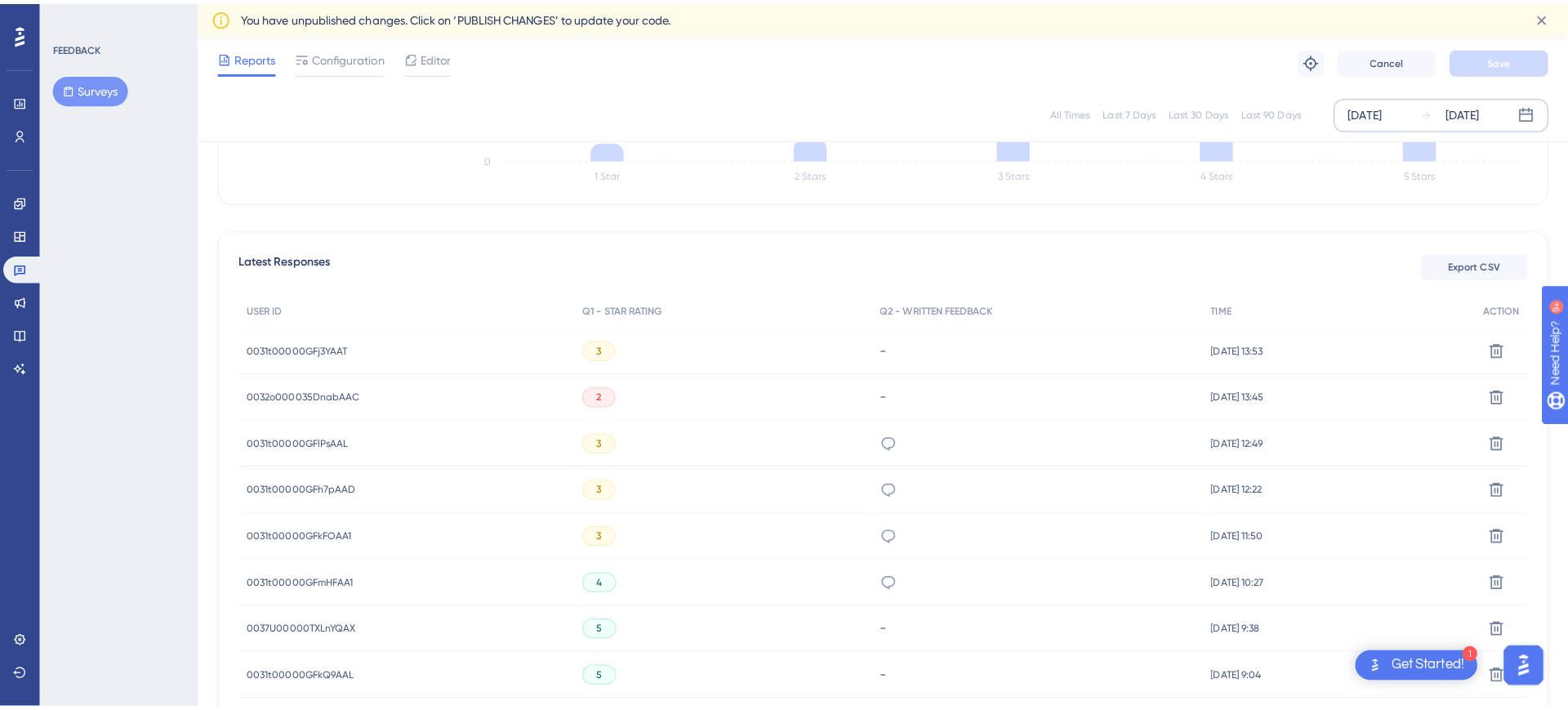 scroll, scrollTop: 475, scrollLeft: 0, axis: vertical 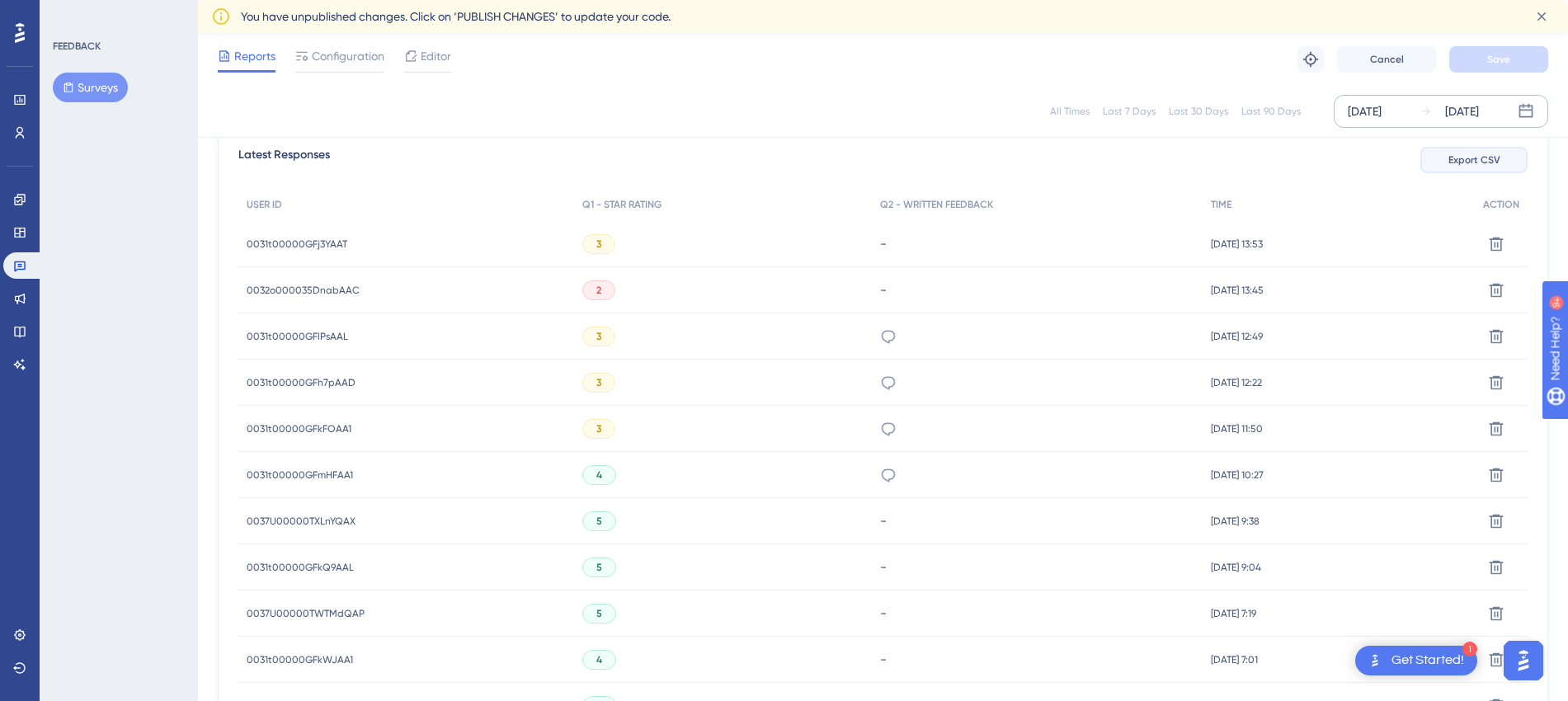 click on "Export CSV" at bounding box center (1474, 160) 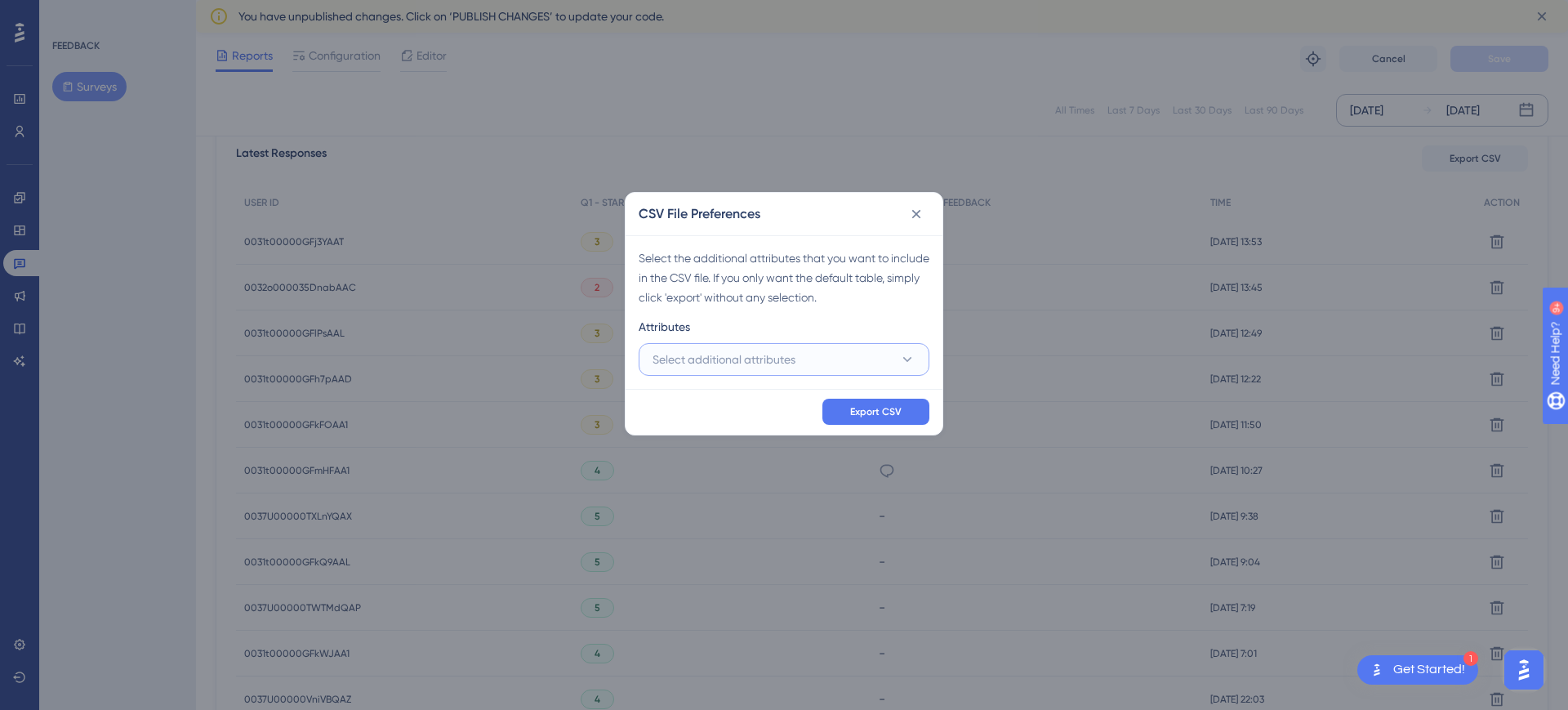 click 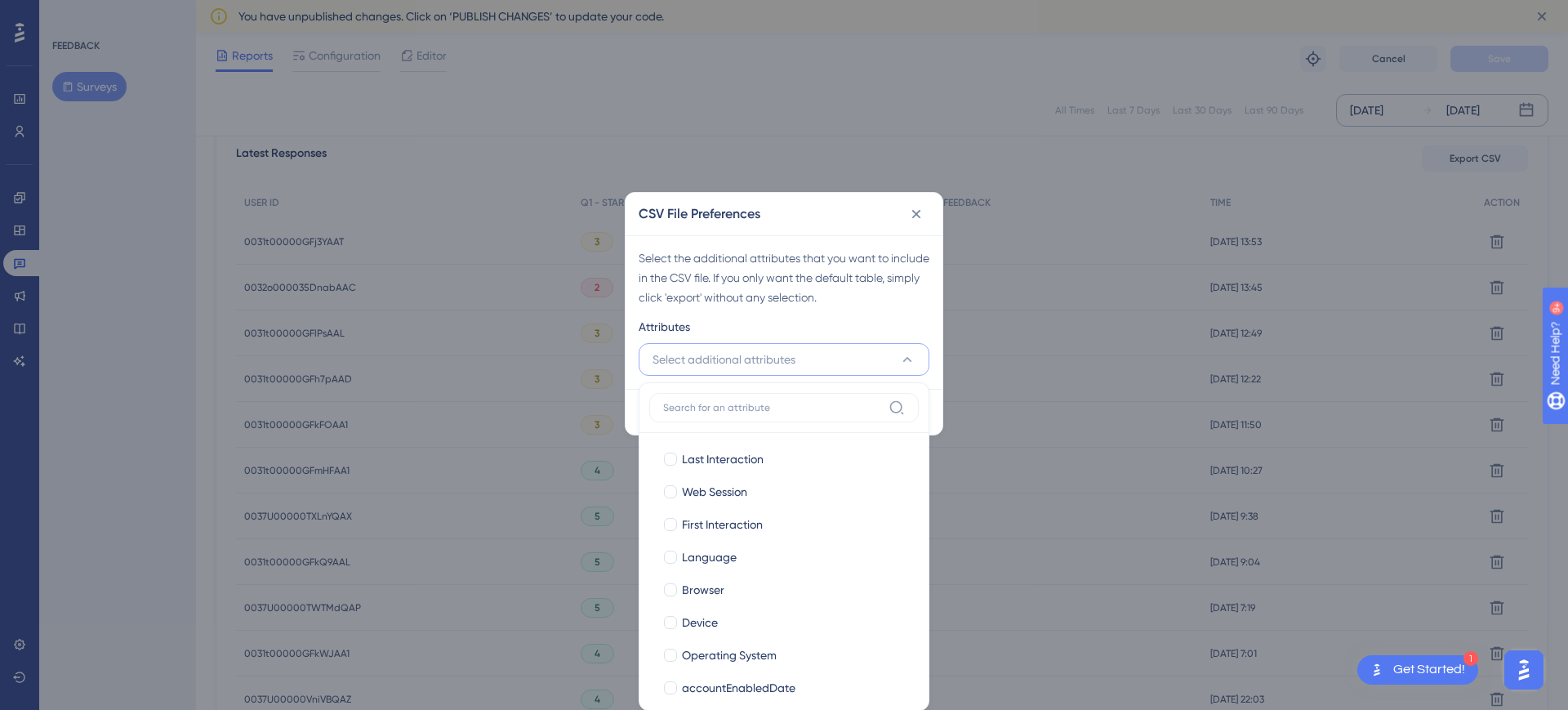 scroll, scrollTop: 487, scrollLeft: 0, axis: vertical 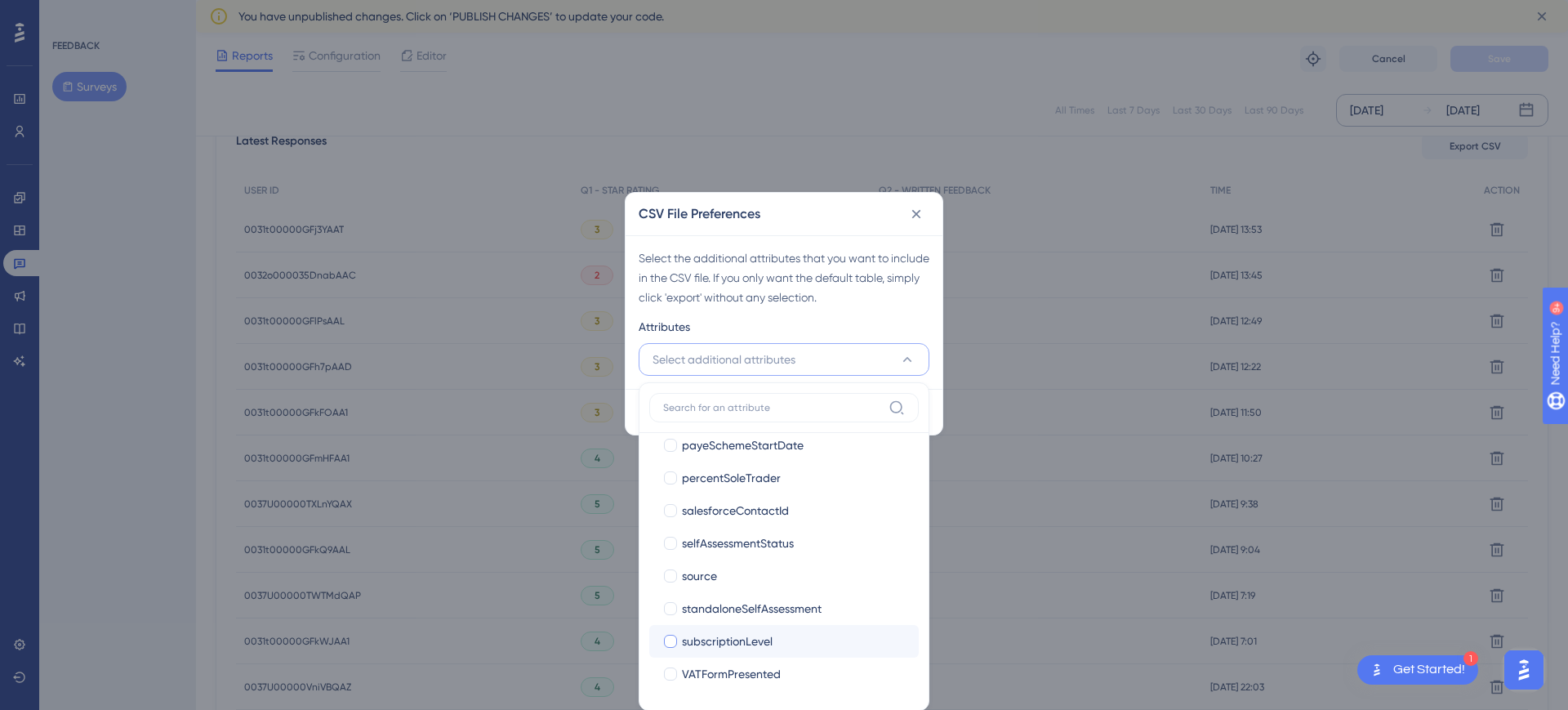 click at bounding box center [670, 641] 